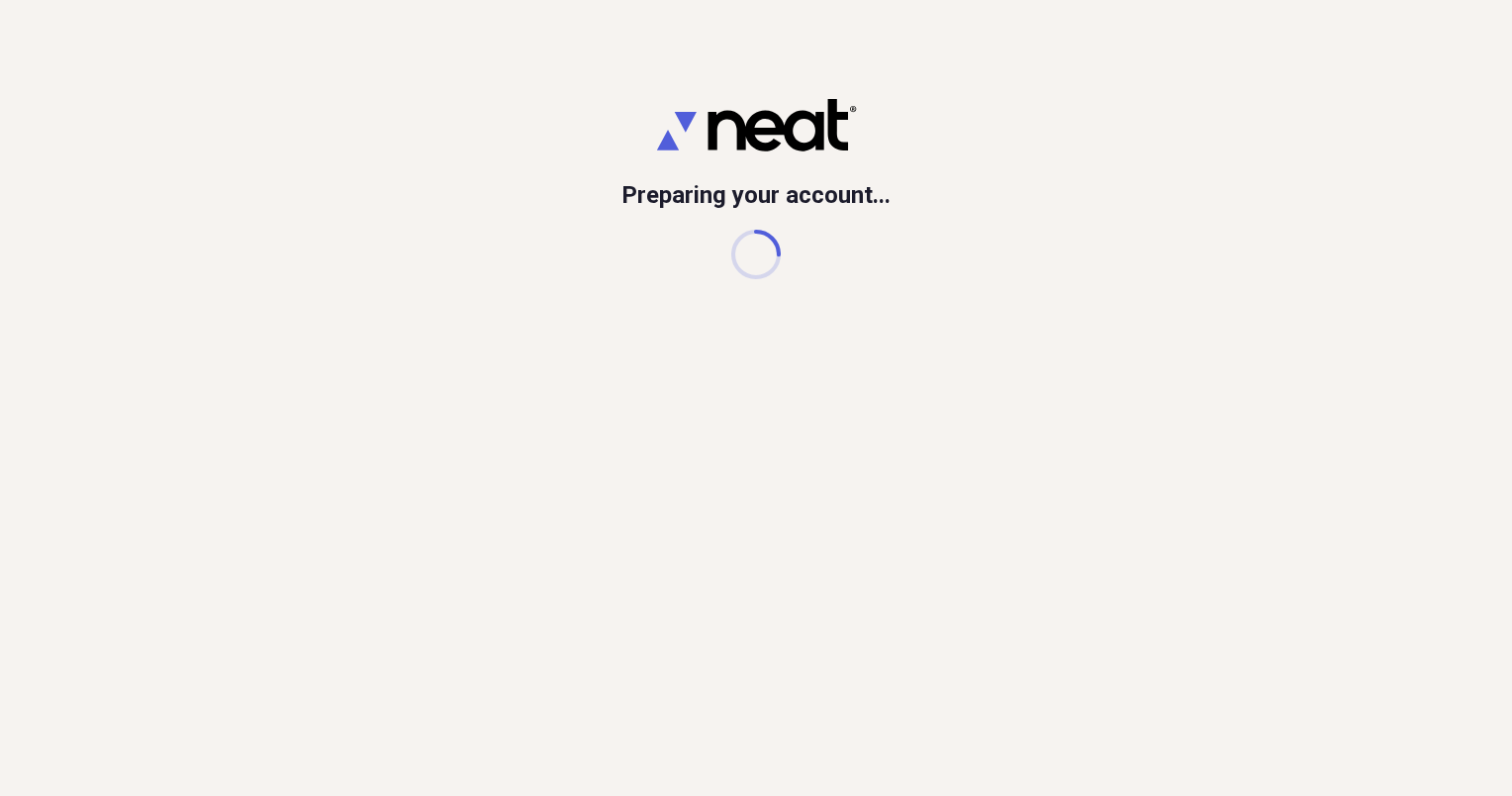 scroll, scrollTop: 0, scrollLeft: 0, axis: both 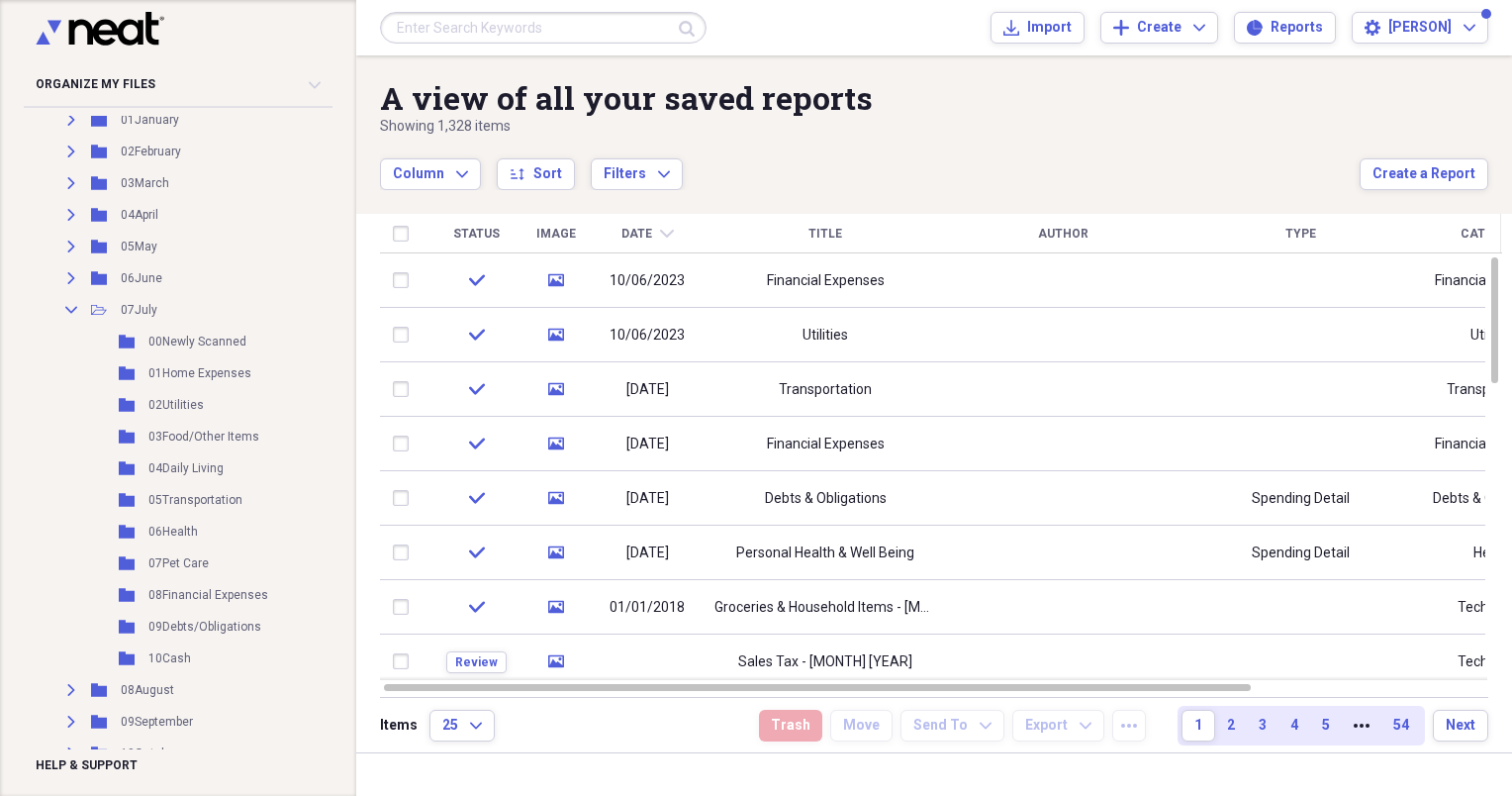 drag, startPoint x: 169, startPoint y: 467, endPoint x: 334, endPoint y: 466, distance: 165.00303 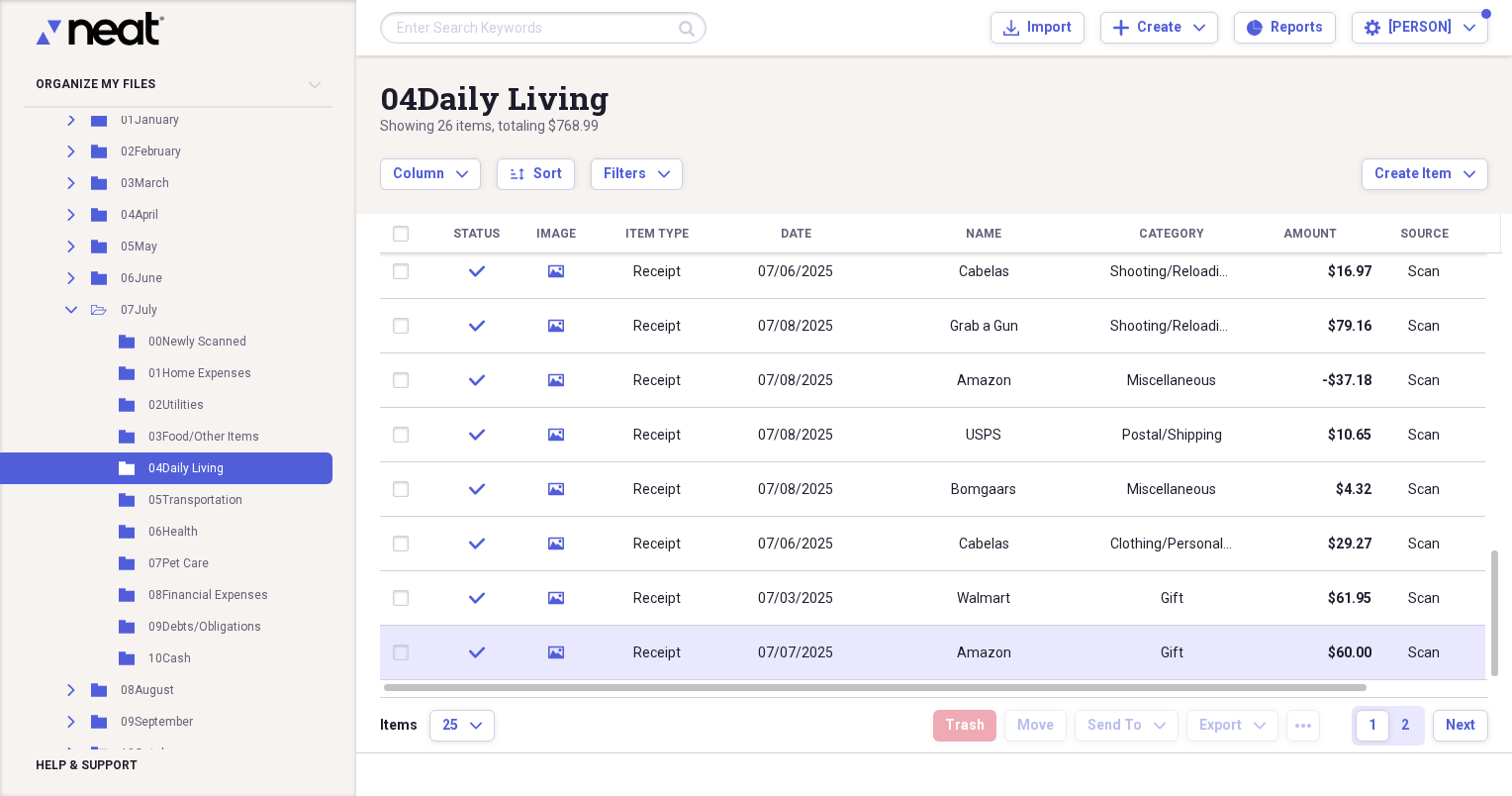 click on "Amazon" at bounding box center [984, 652] 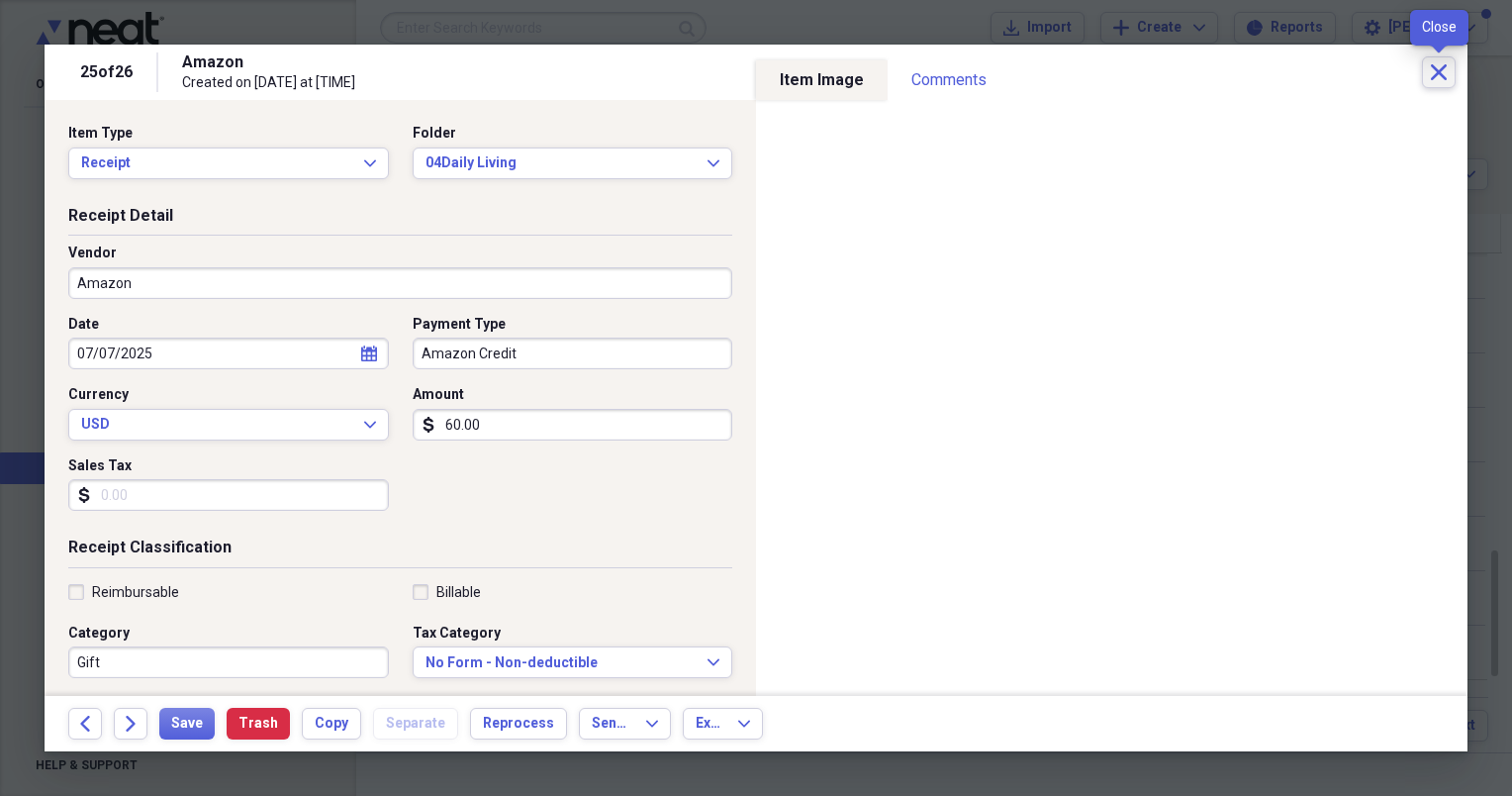 click on "Close" at bounding box center (1439, 72) 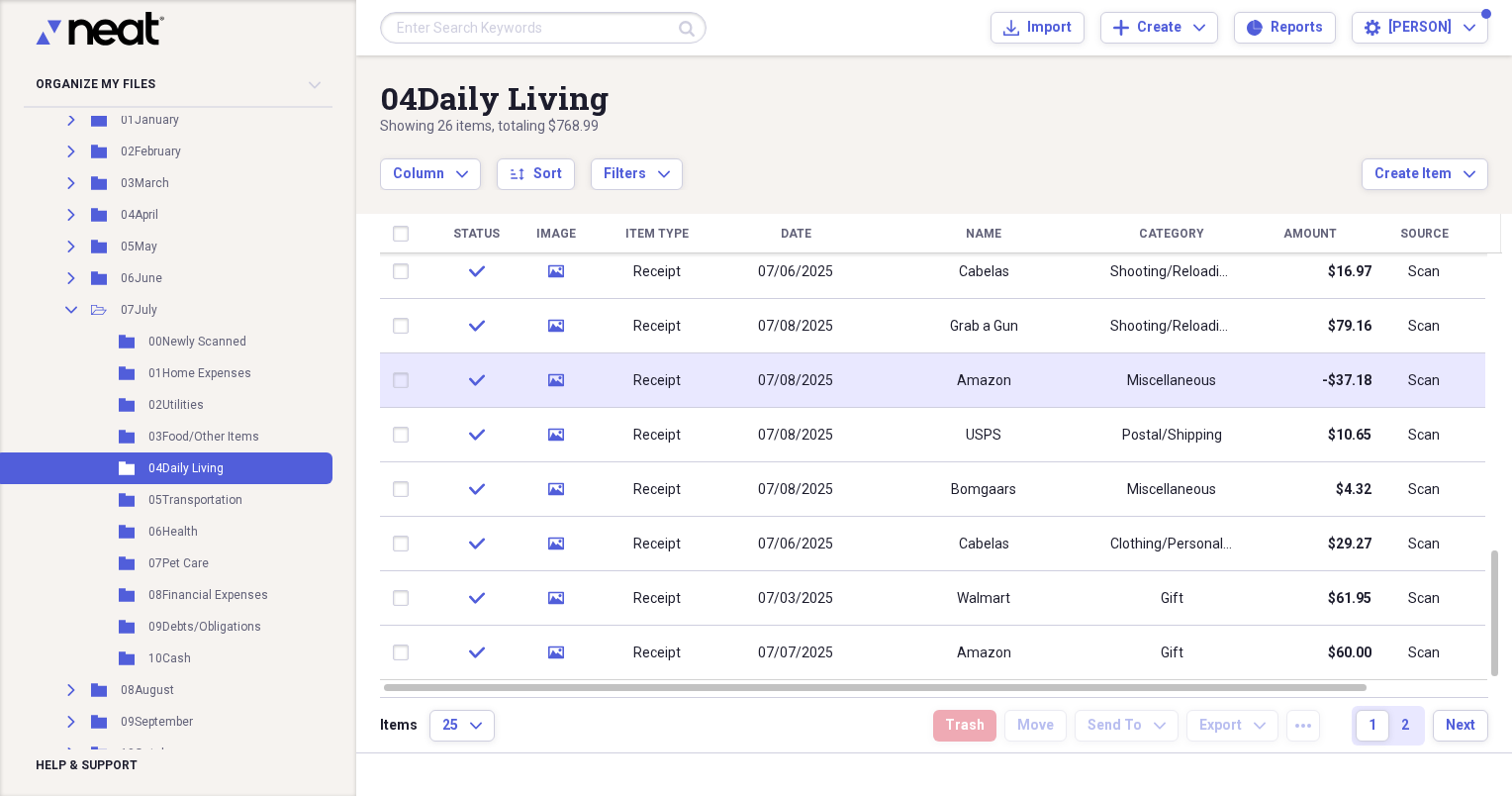 click on "07/08/2025" at bounding box center [796, 380] 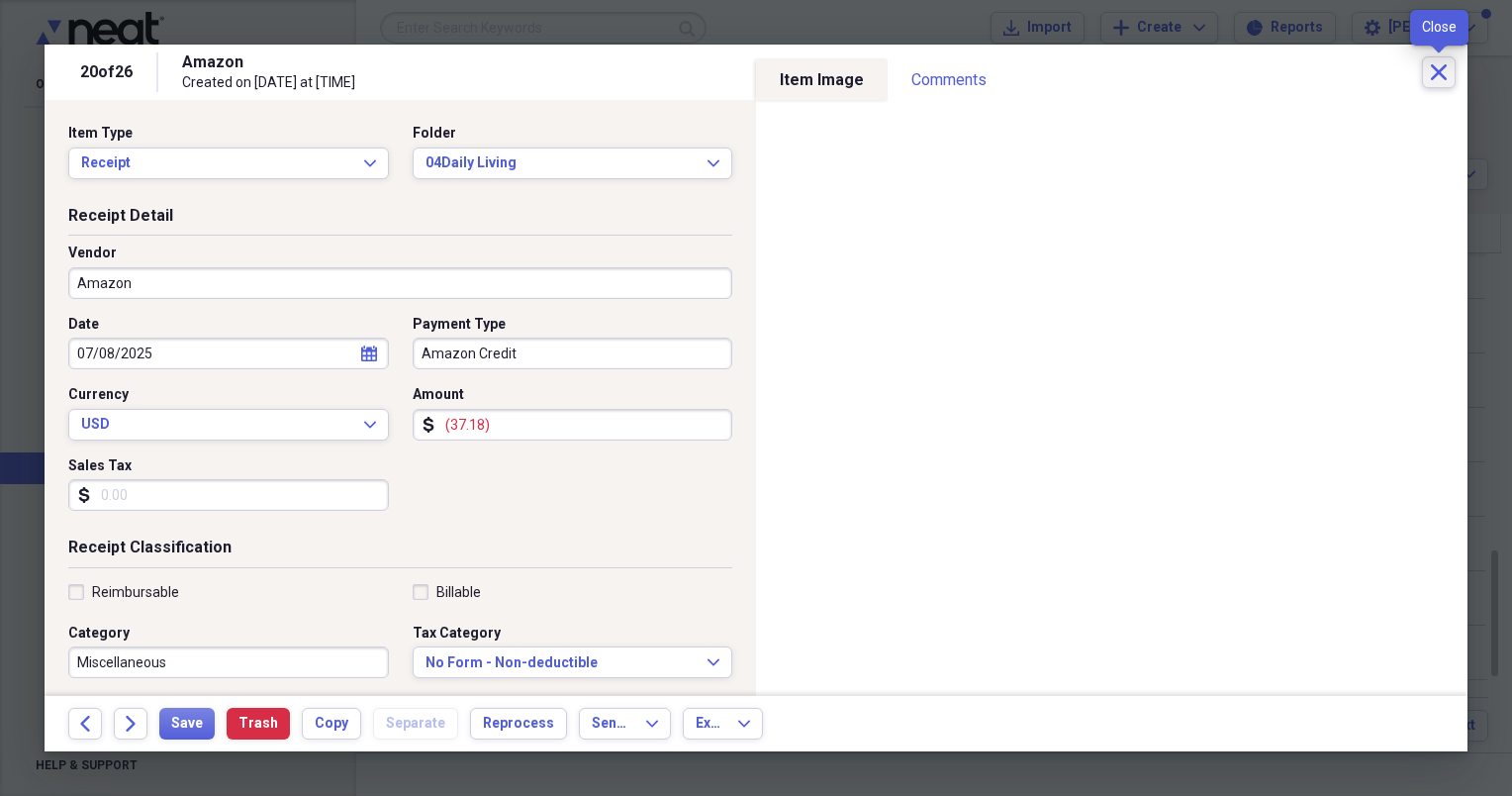 click on "Close" 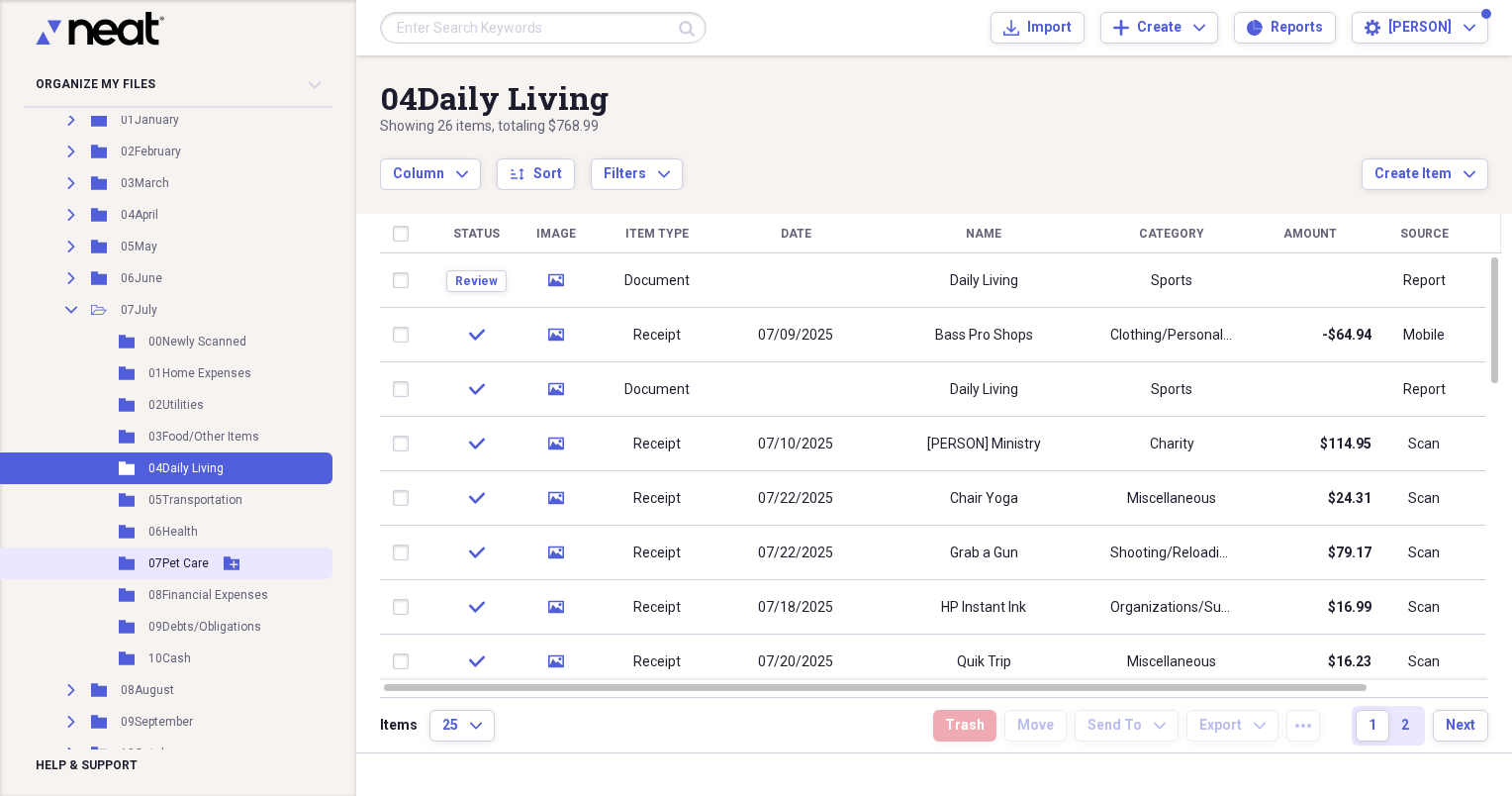 click on "07Pet Care" at bounding box center (178, 563) 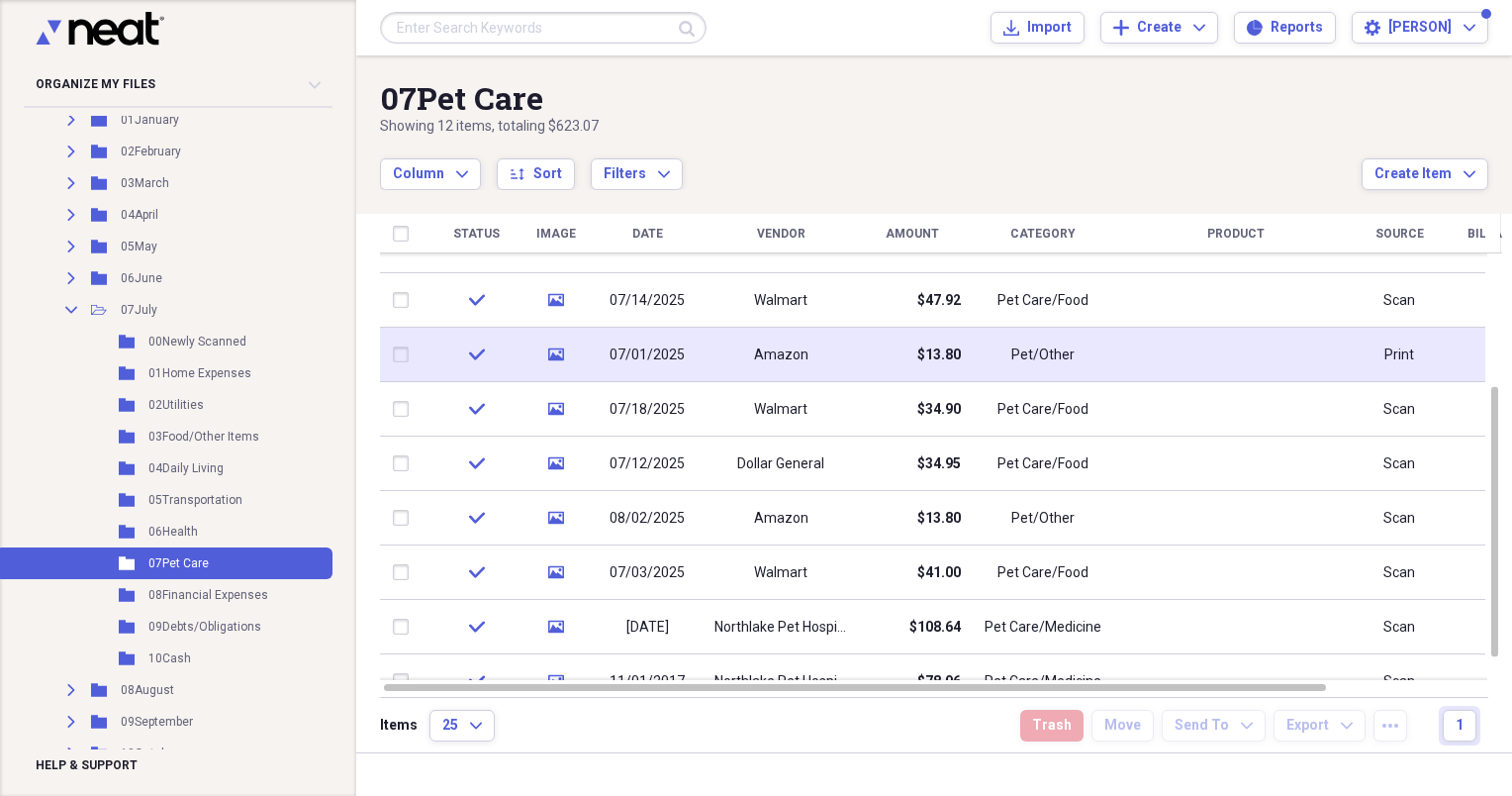 click on "$13.80" at bounding box center (939, 355) 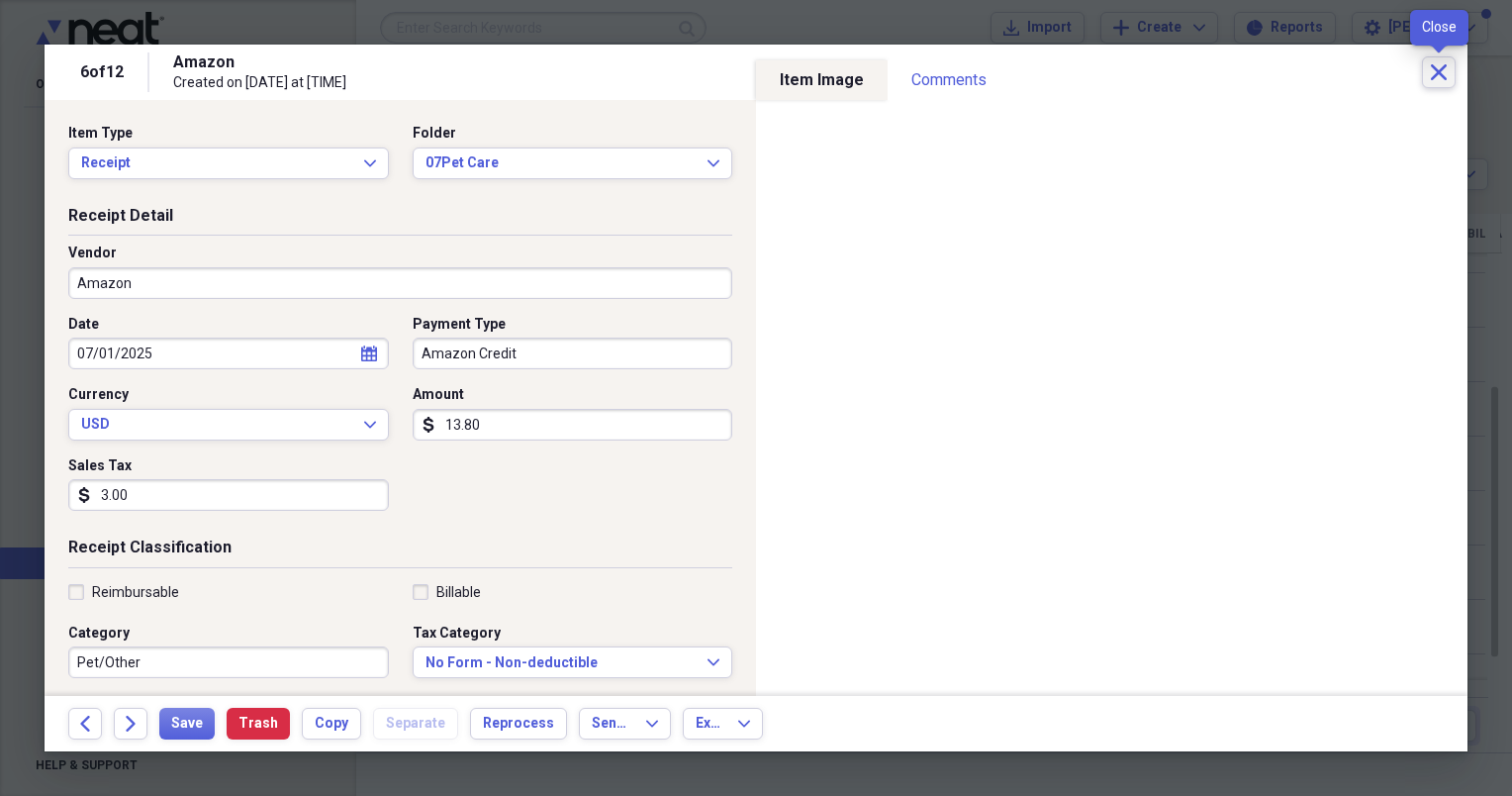 click on "Close" 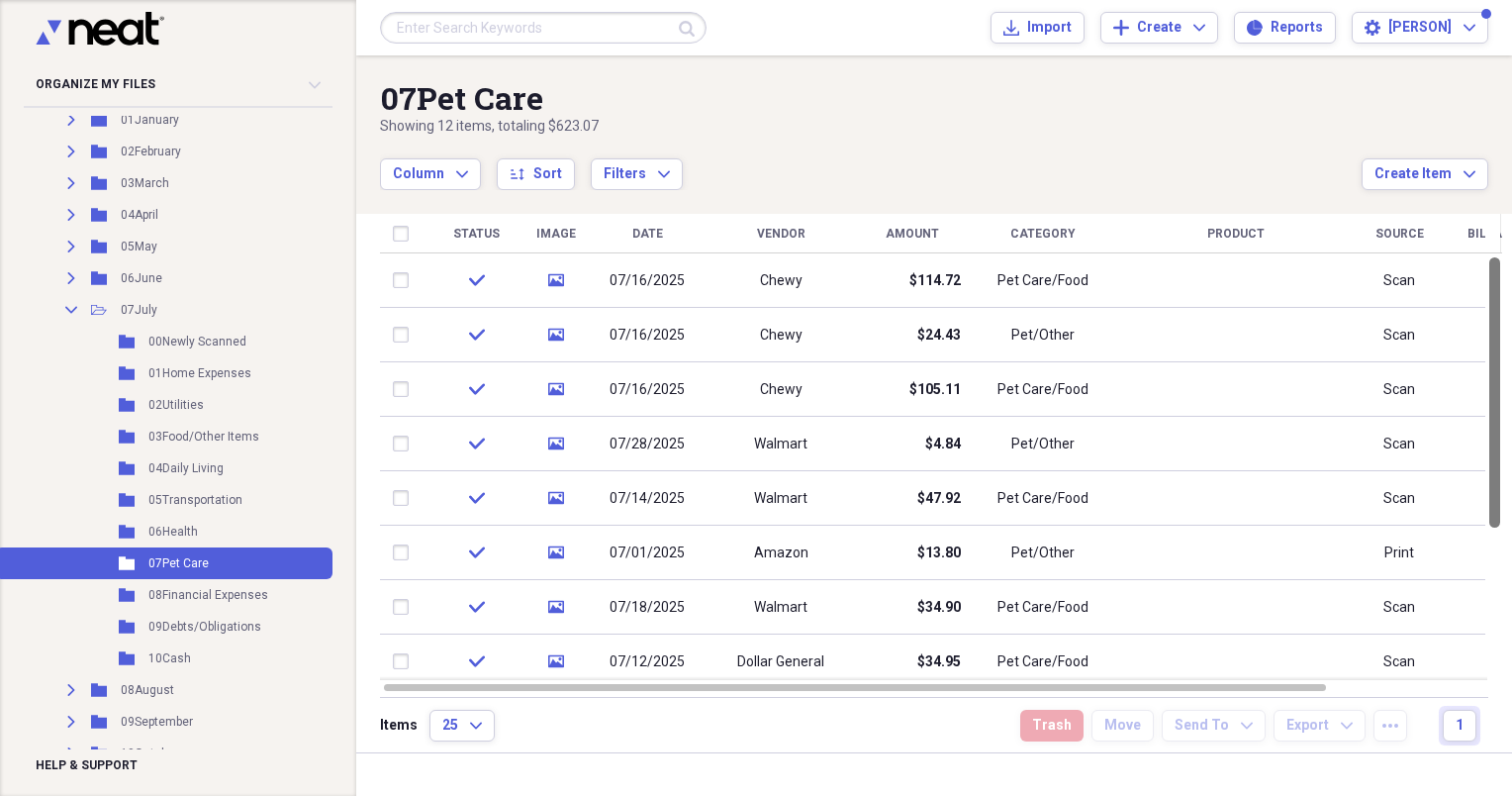 drag, startPoint x: 1502, startPoint y: 316, endPoint x: 1515, endPoint y: 143, distance: 173.4878 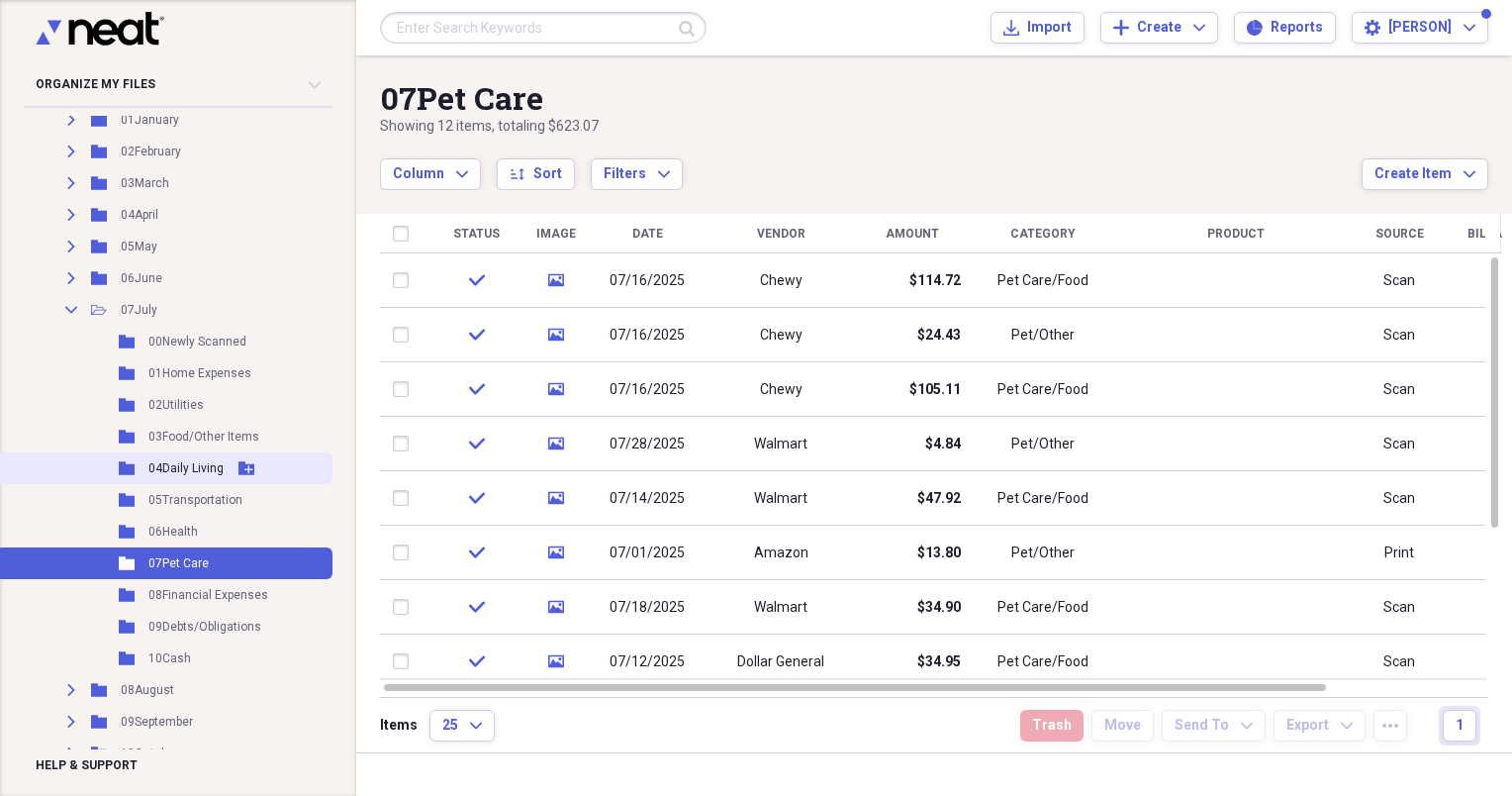 click on "04Daily Living" at bounding box center [186, 468] 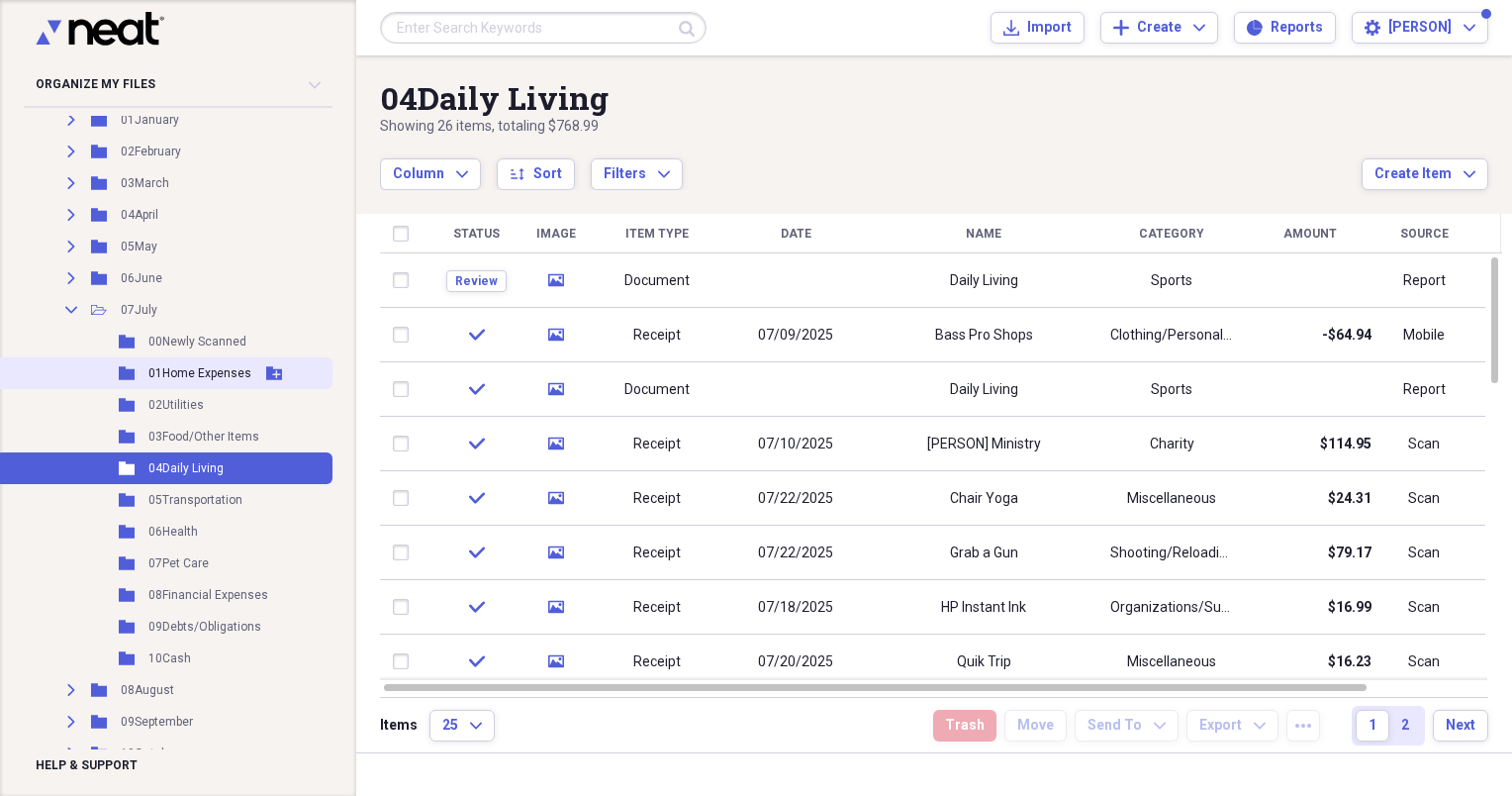 click on "Folder 01Home Expenses Add Folder" at bounding box center (164, 373) 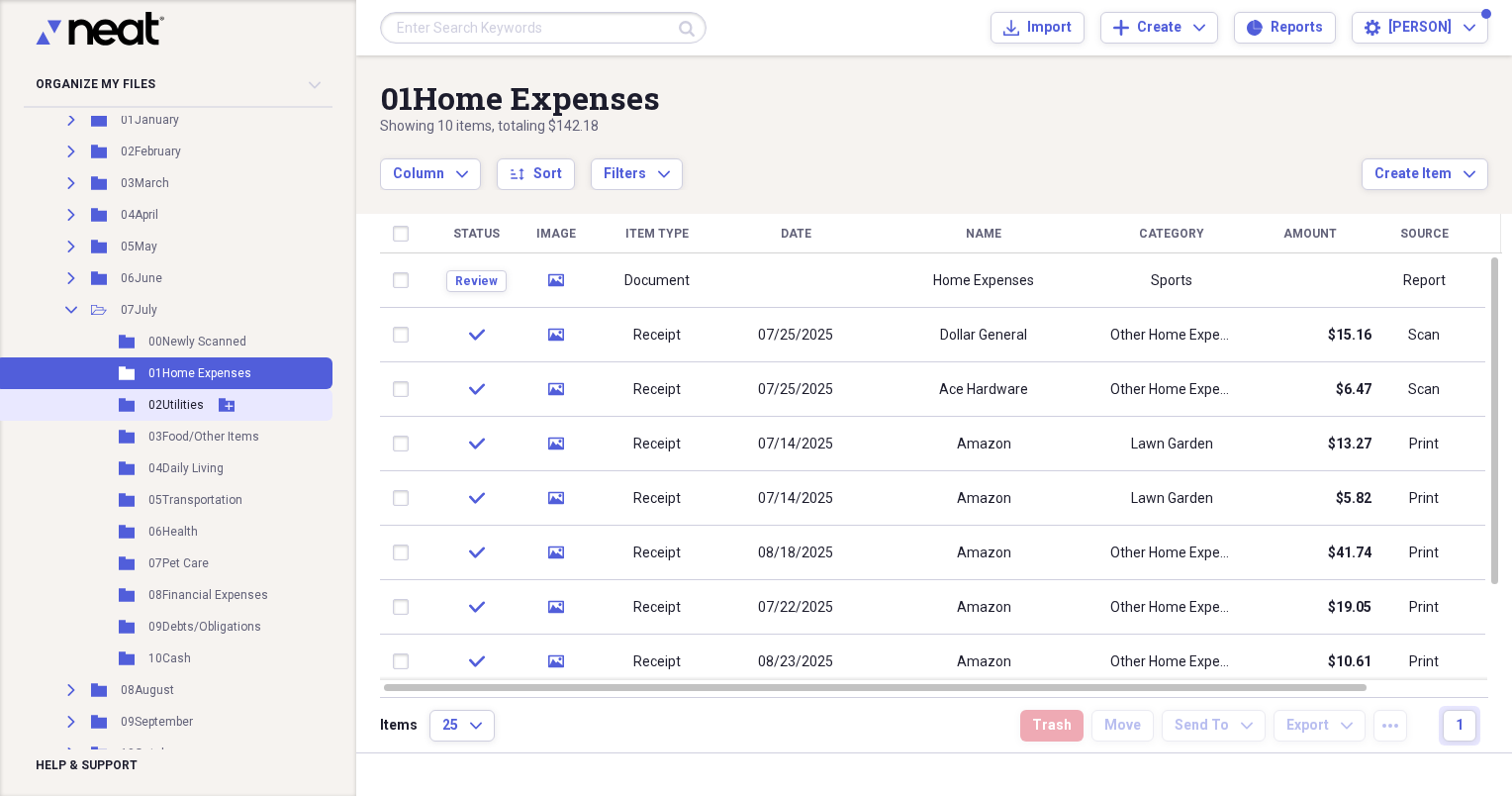 click on "02Utilities" at bounding box center (176, 405) 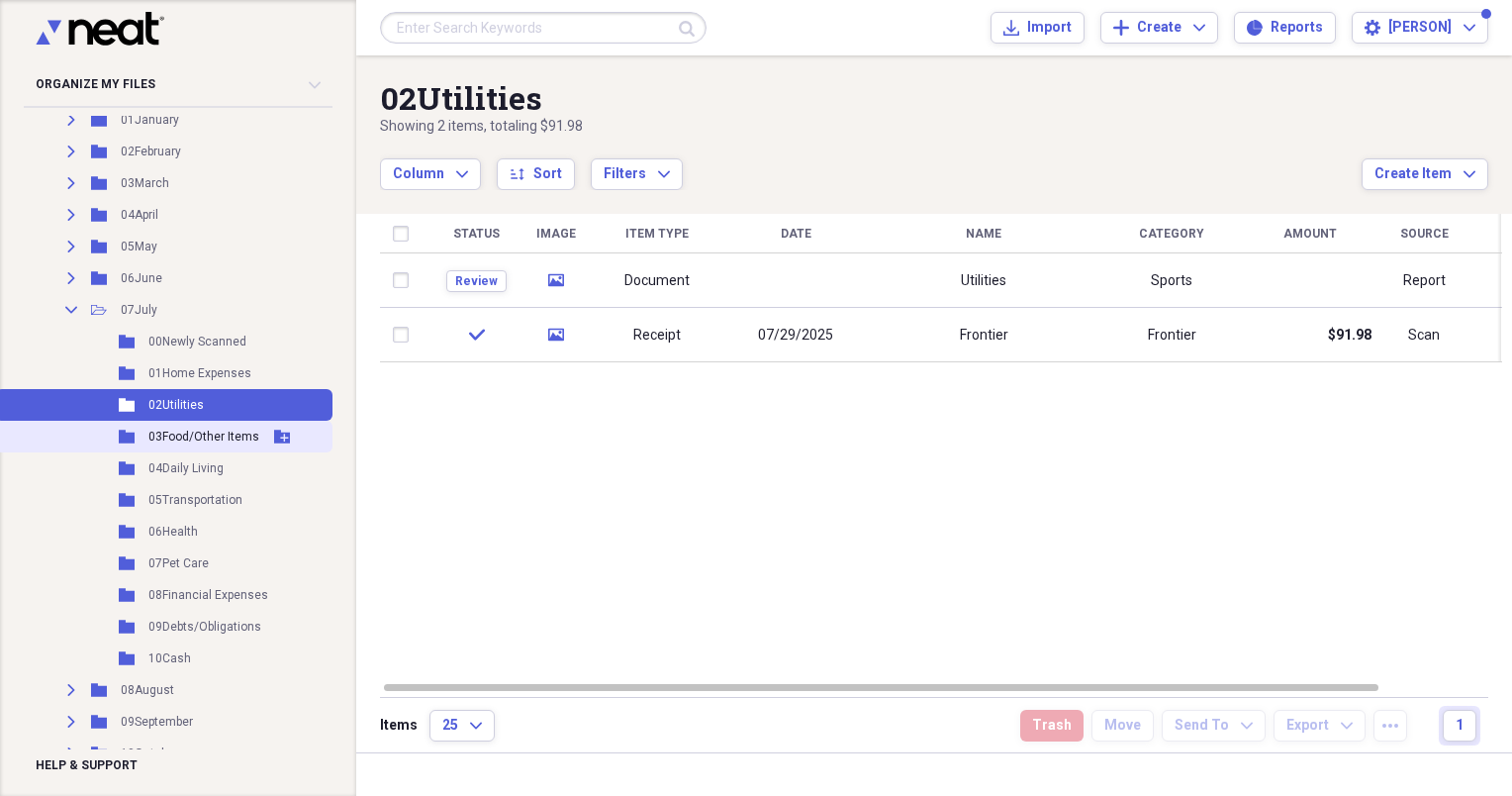 click on "03Food/Other Items" at bounding box center [204, 437] 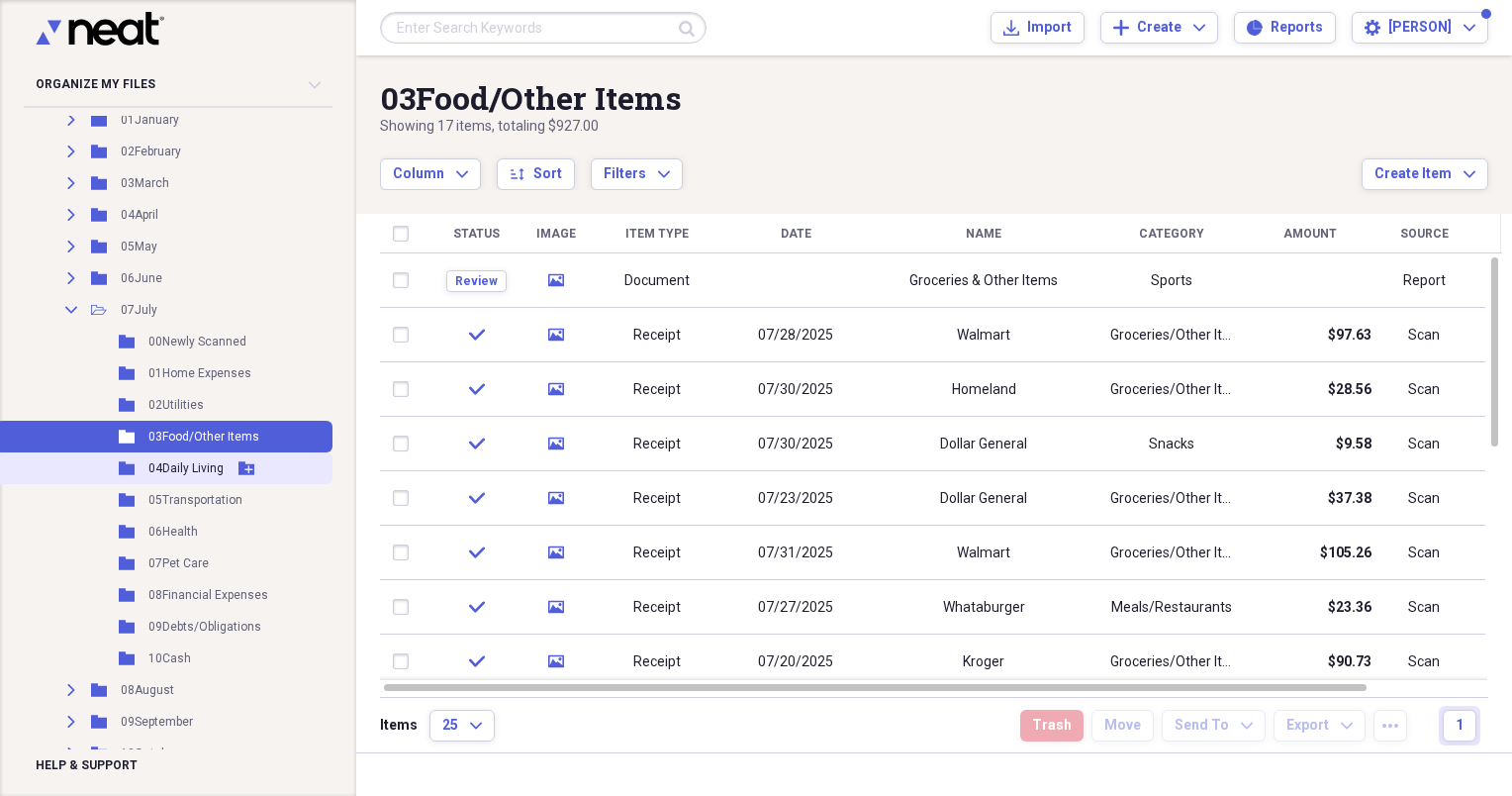 click on "04Daily Living" at bounding box center [186, 468] 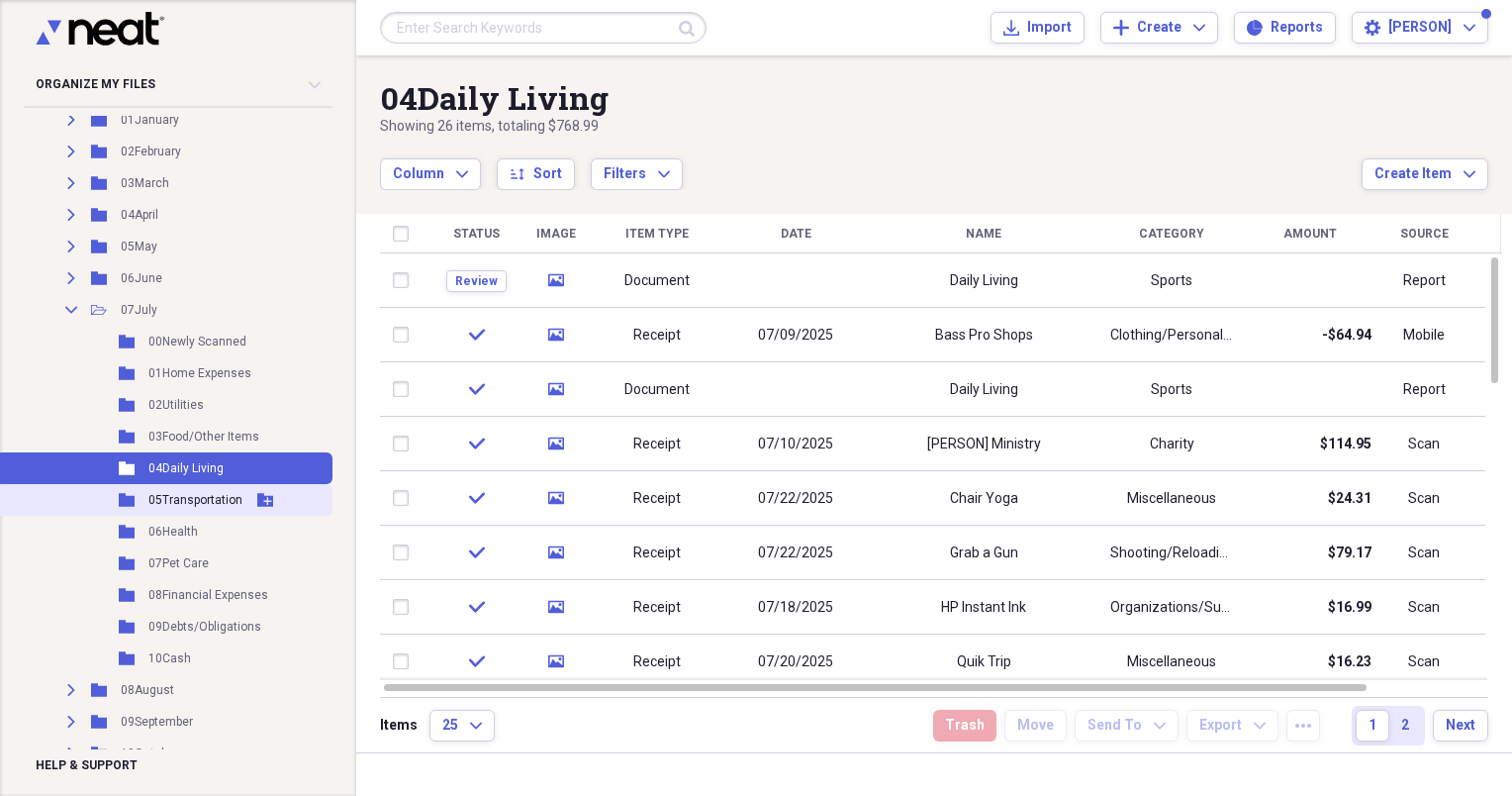click on "05Transportation" at bounding box center [195, 500] 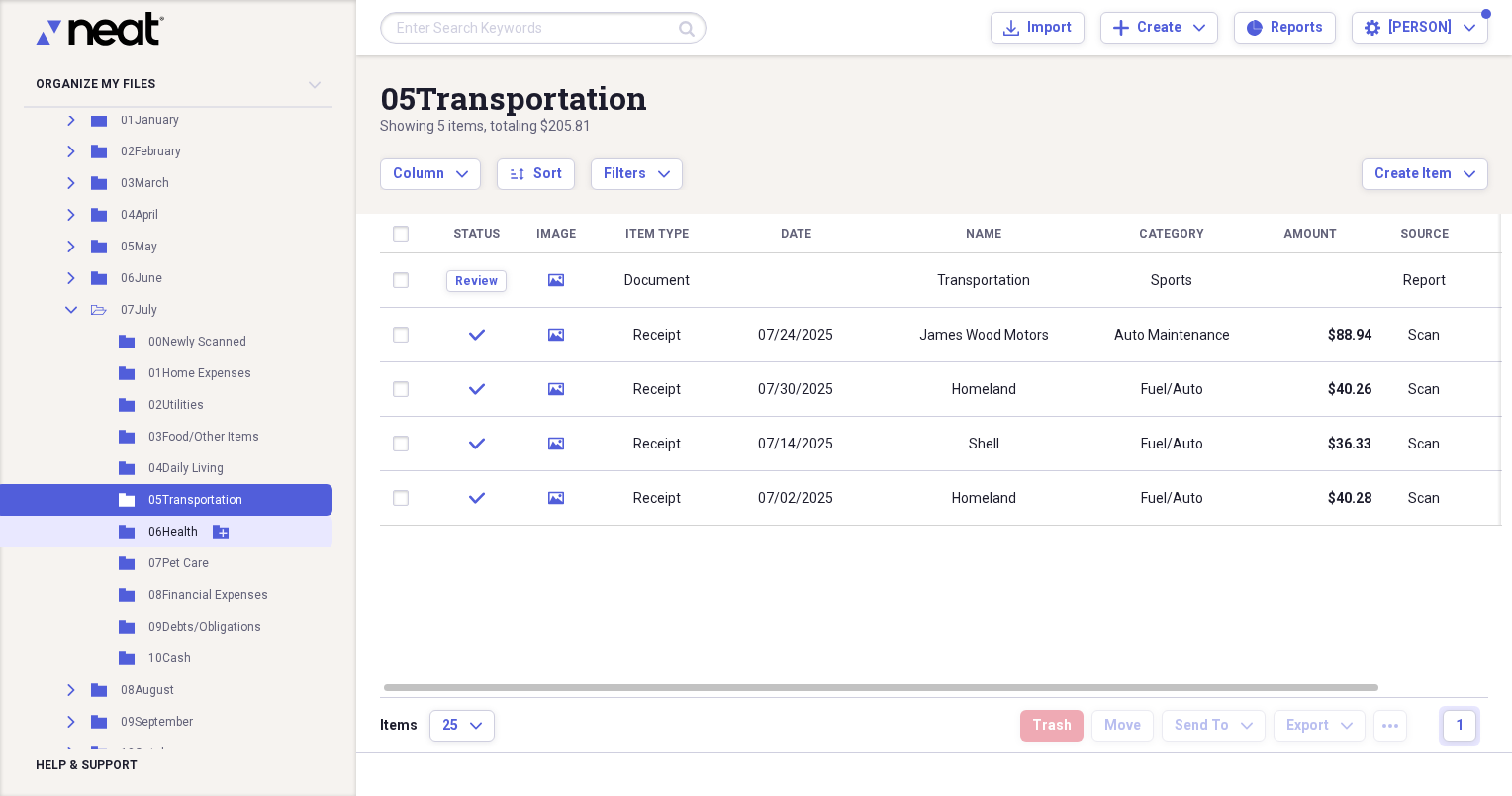 click on "06Health" at bounding box center [173, 532] 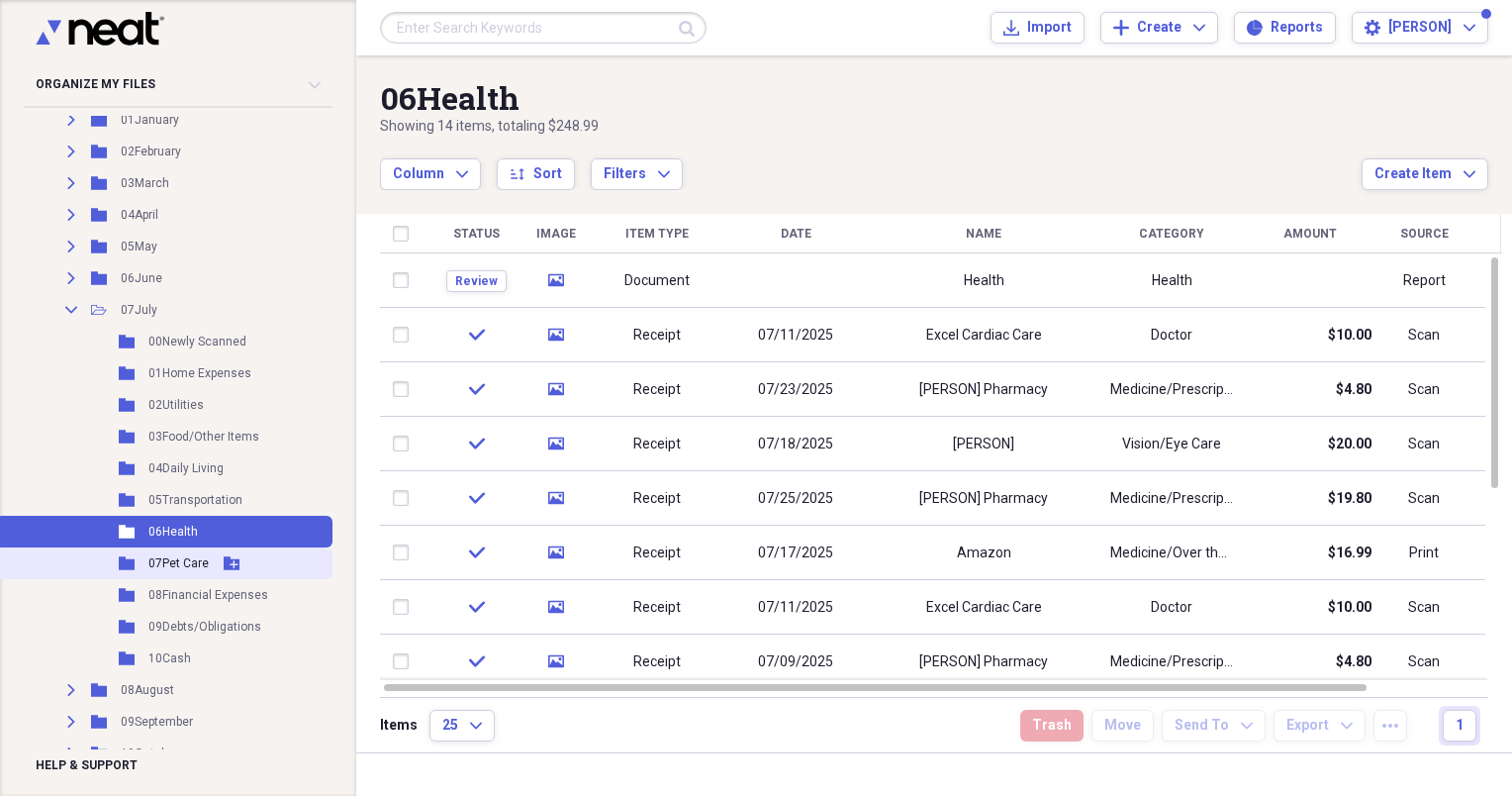 click on "07Pet Care" at bounding box center (178, 563) 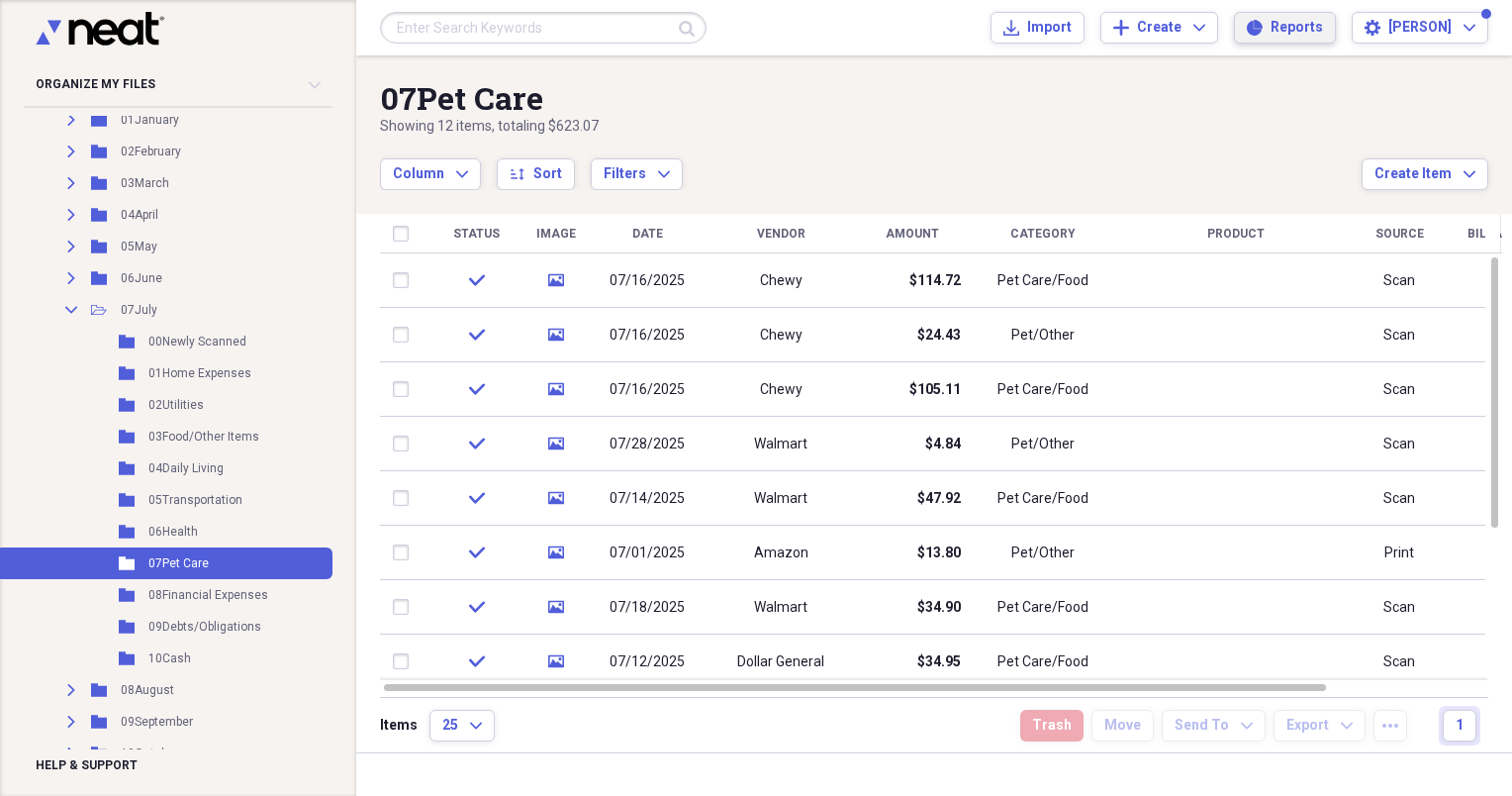 click on "Reports" at bounding box center (1296, 28) 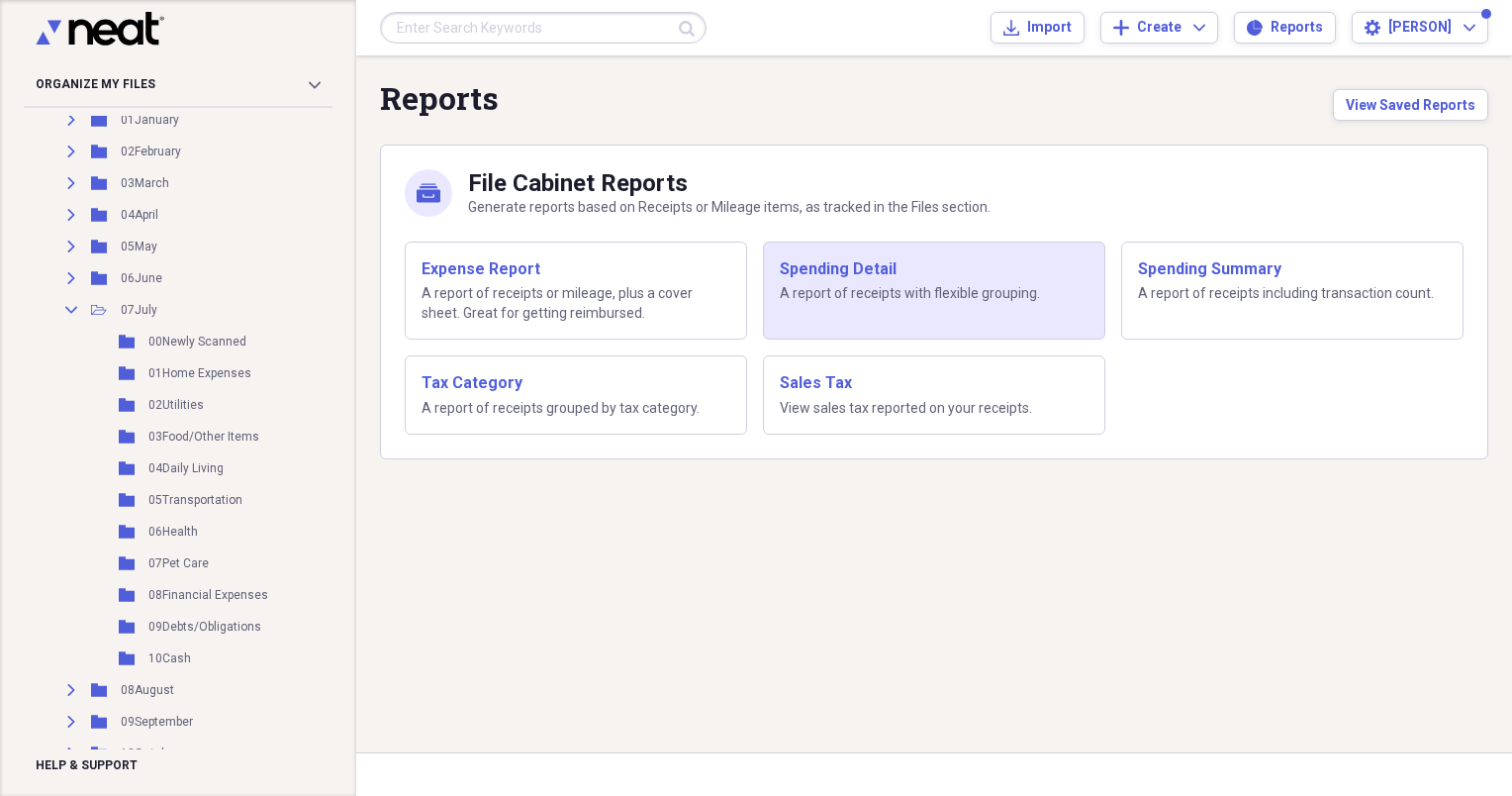 click on "Spending Detail A report of receipts with flexible grouping." at bounding box center [934, 291] 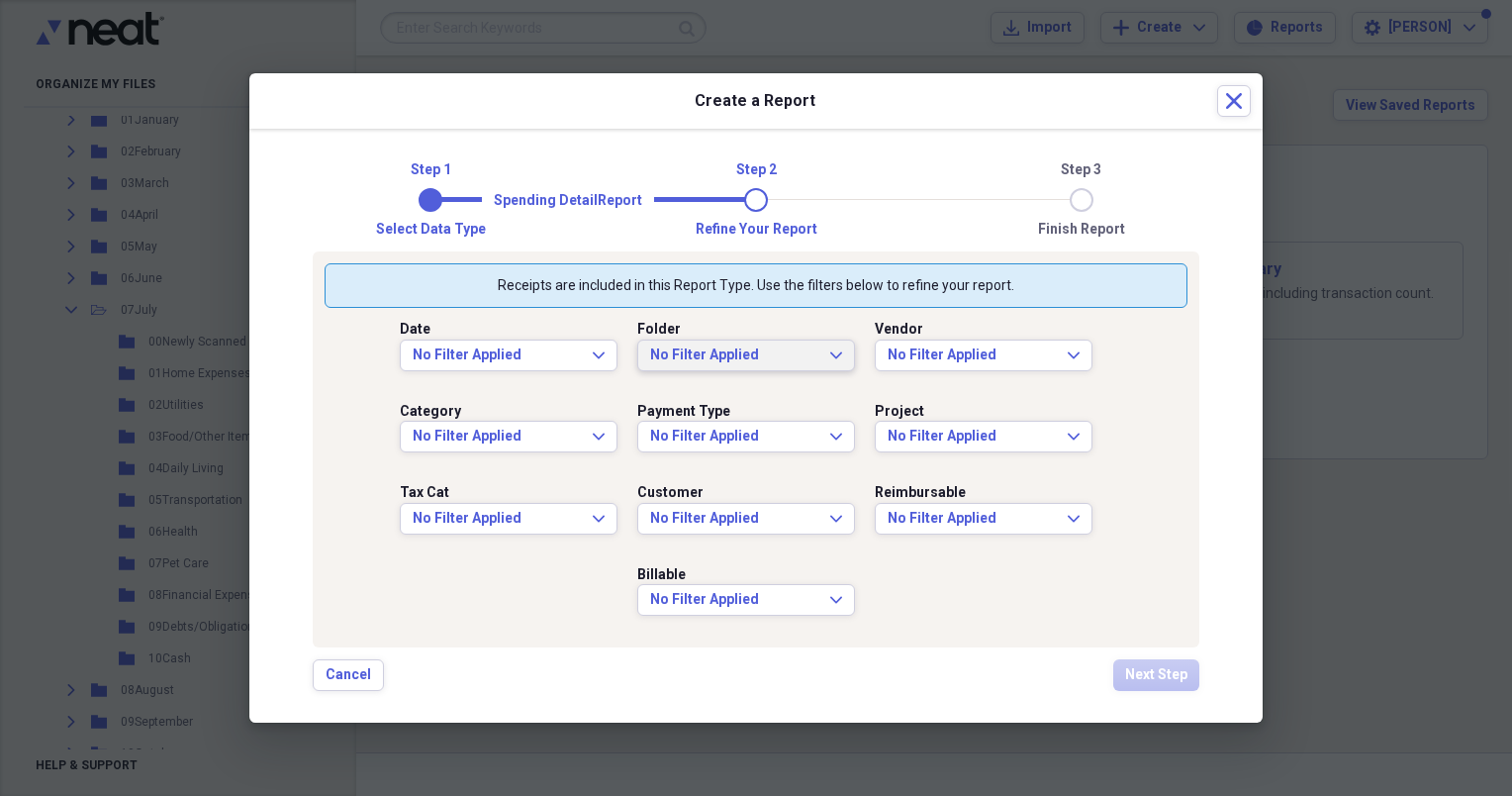 click on "No Filter Applied Expand" at bounding box center (746, 355) 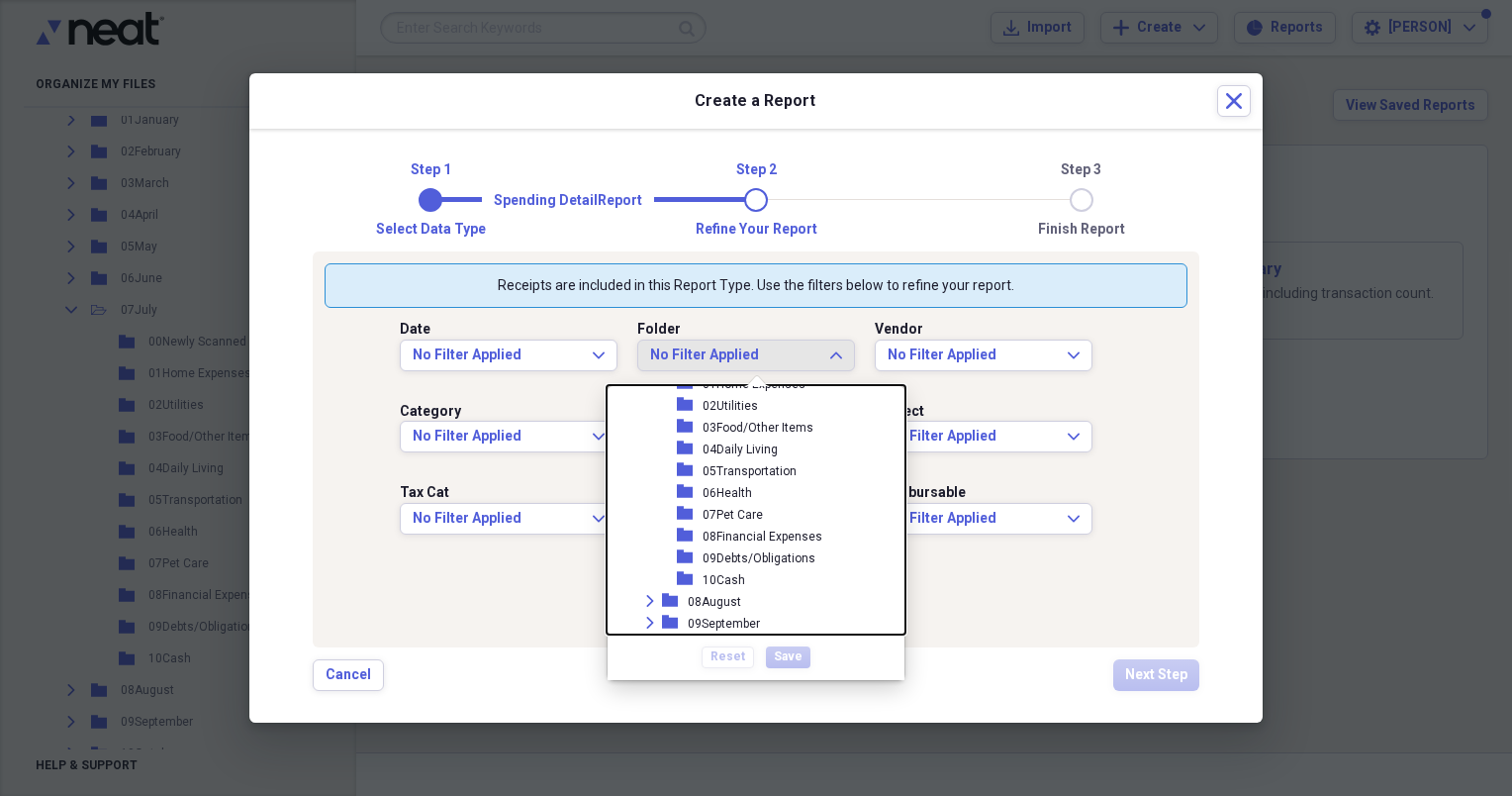 scroll, scrollTop: 1388, scrollLeft: 0, axis: vertical 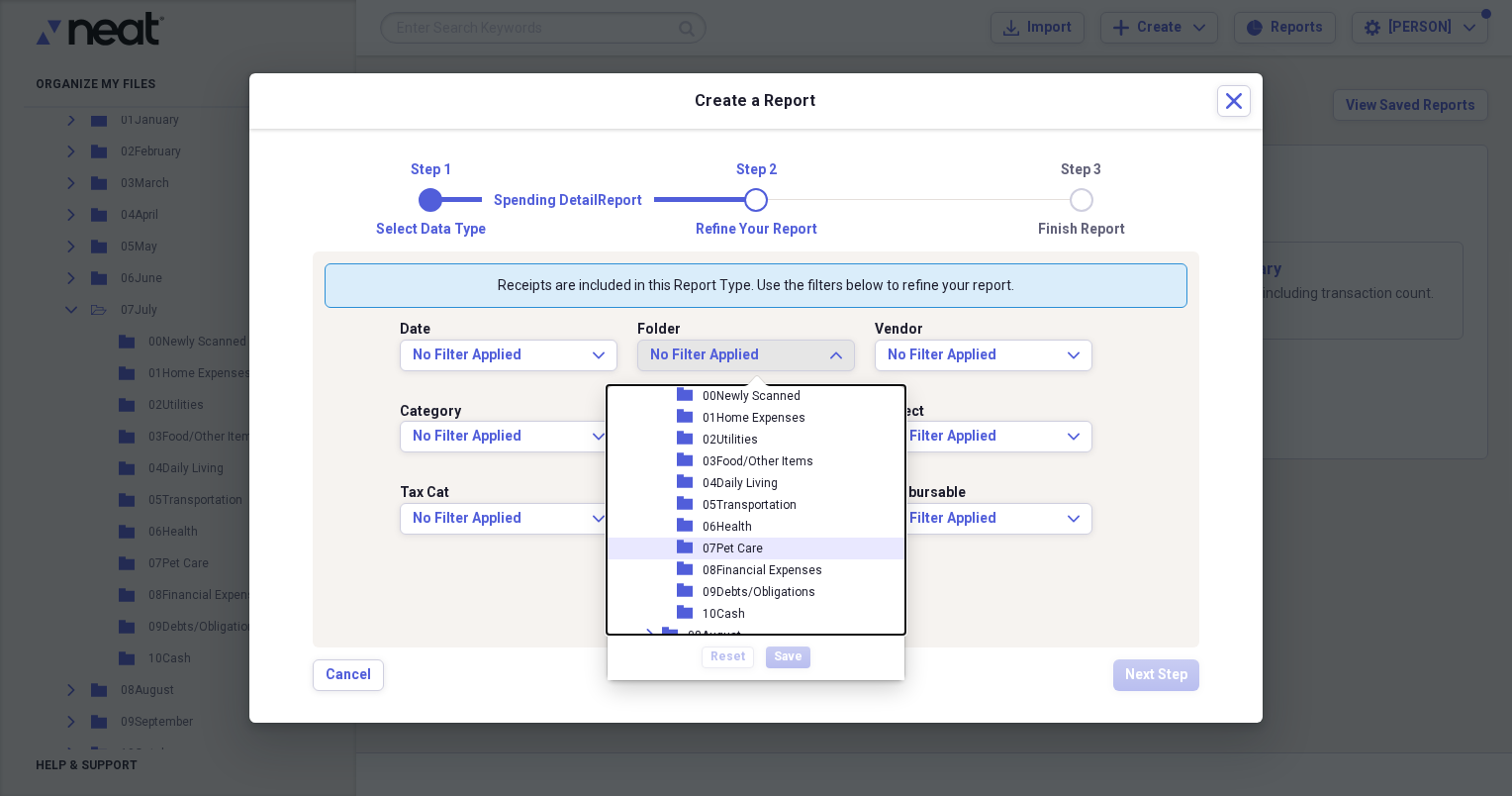 click on "07Pet Care" at bounding box center [732, 548] 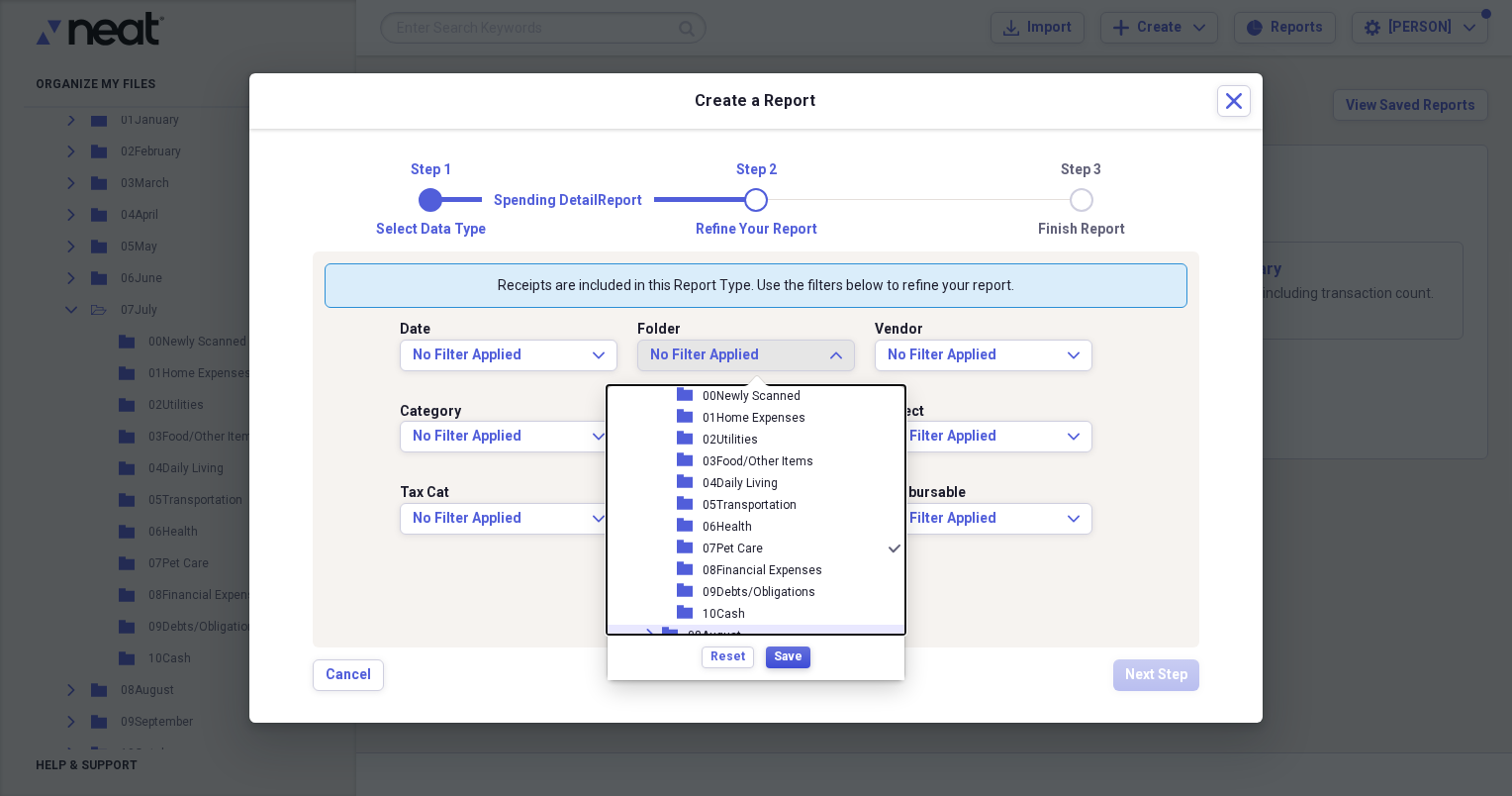 click on "Save" at bounding box center [788, 656] 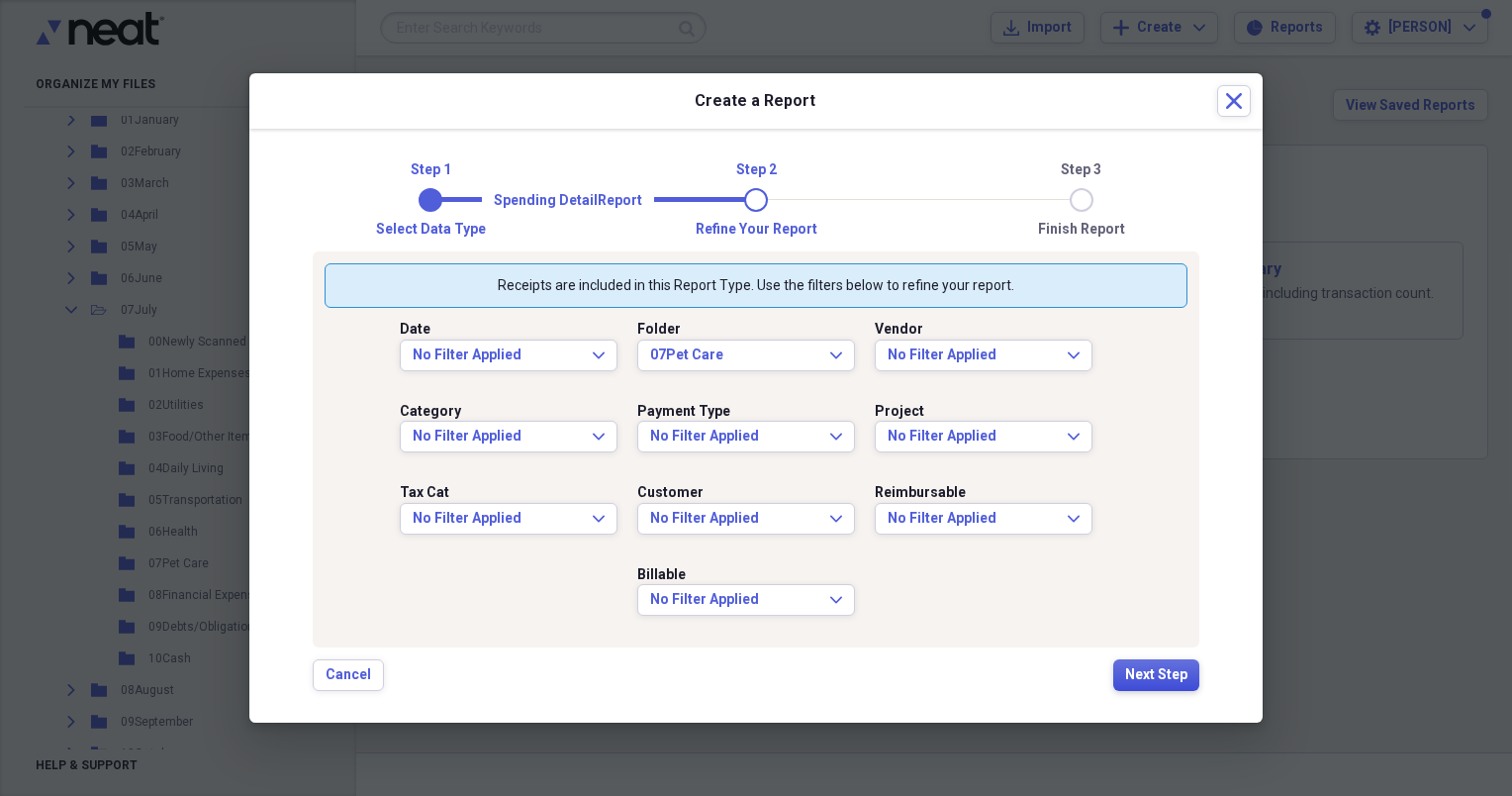 click on "Next Step" at bounding box center [1156, 675] 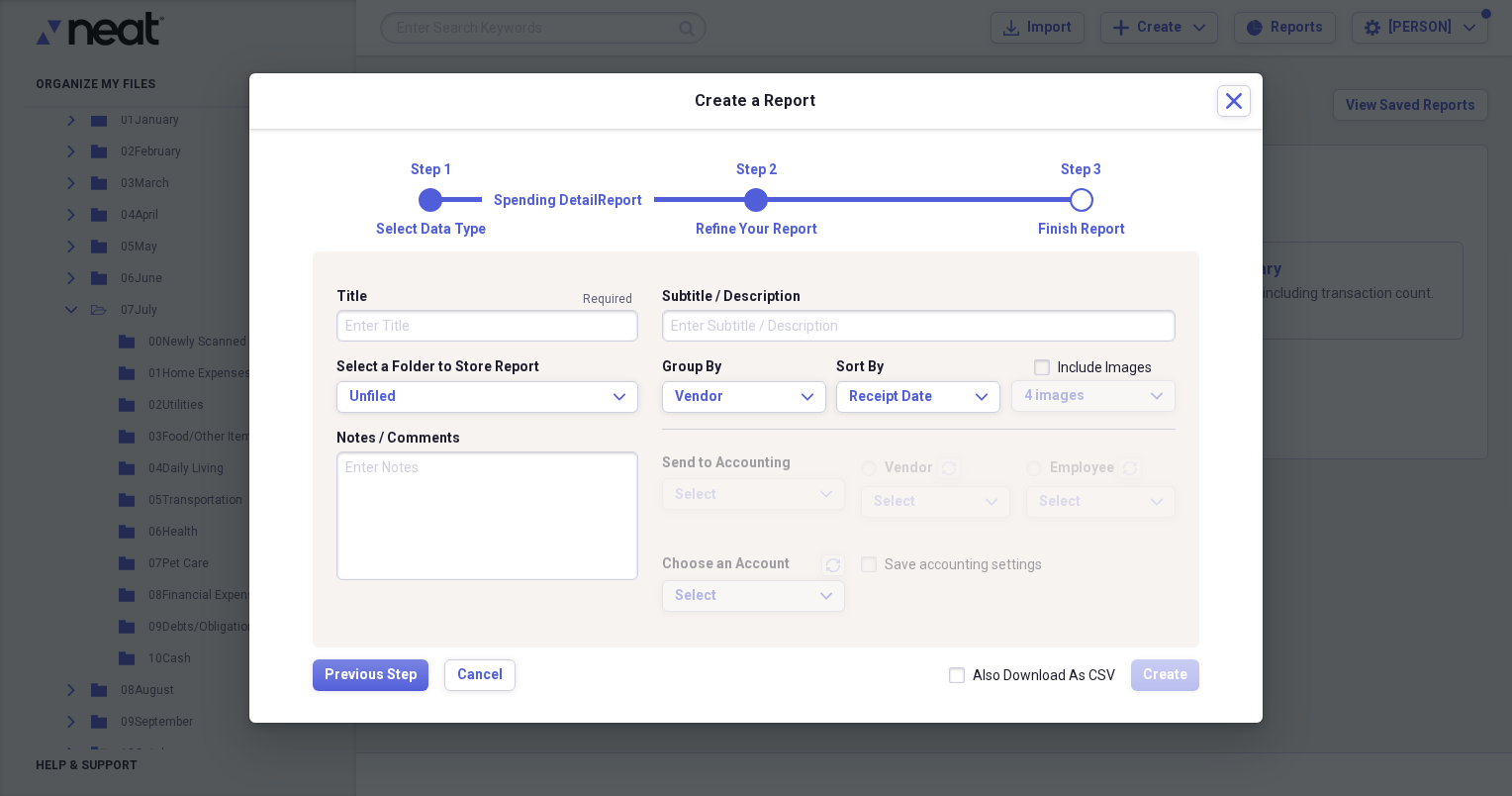 click on "Title" at bounding box center [487, 326] 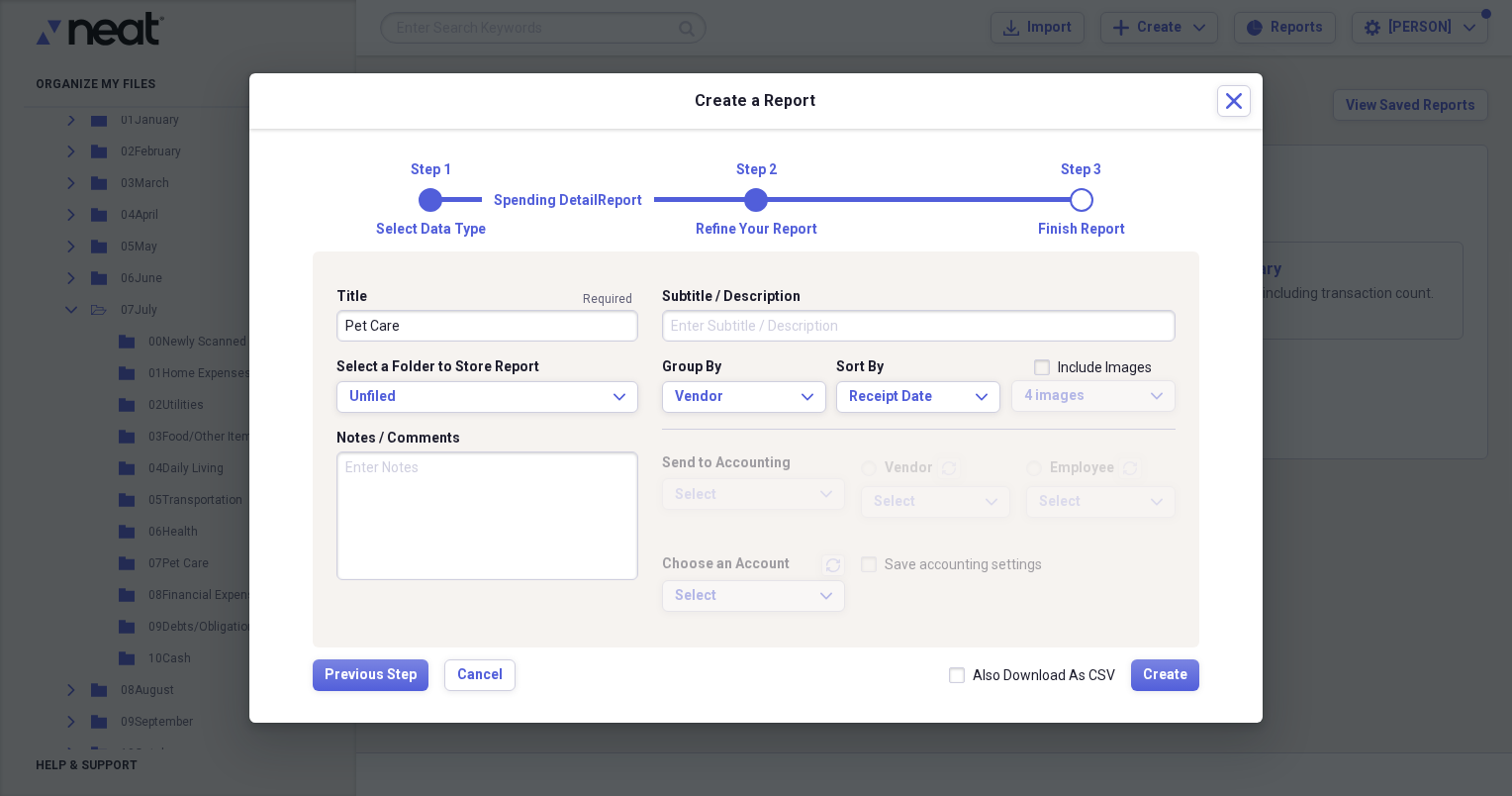 type on "Pet Care" 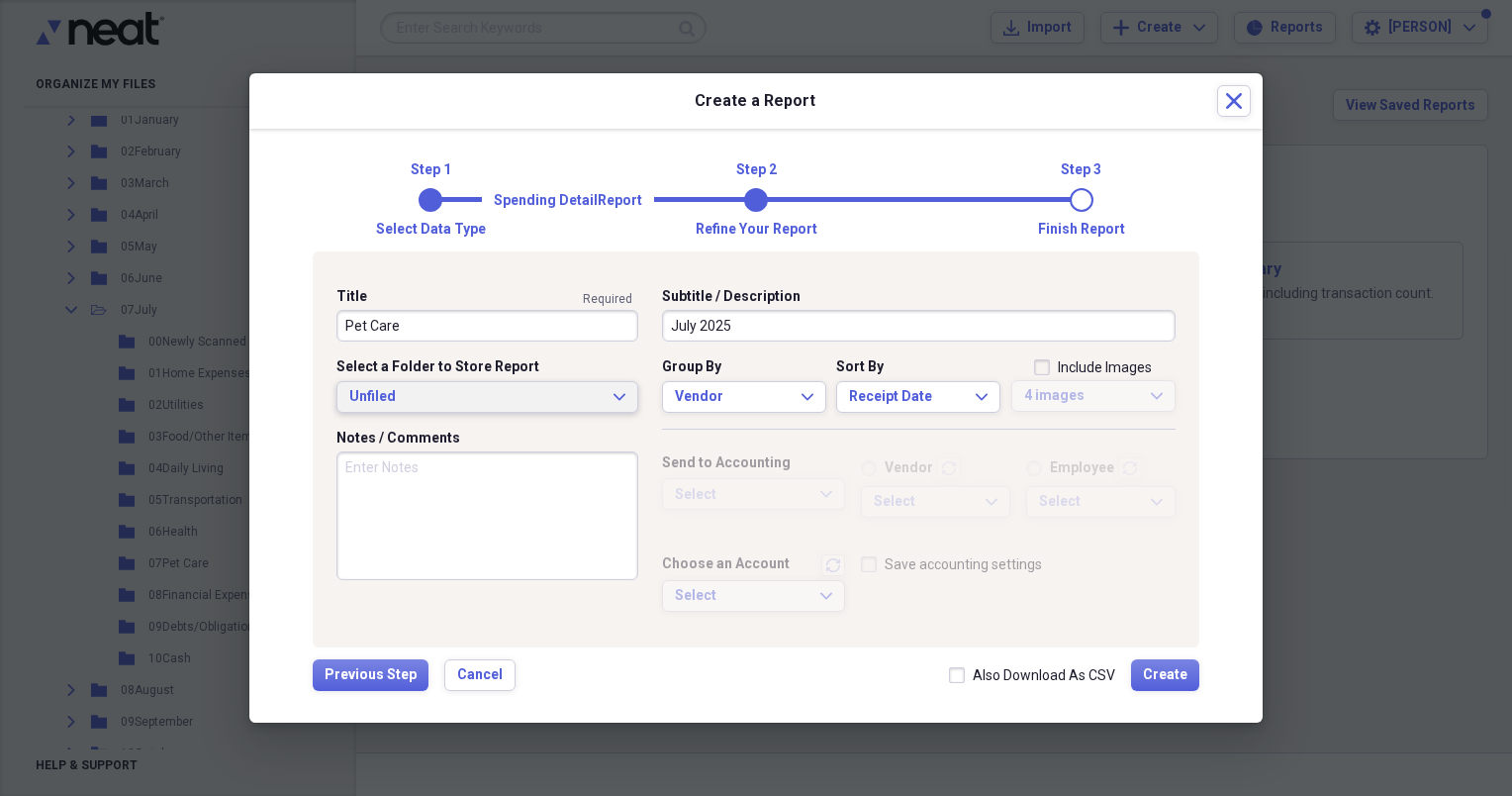 type on "July 2025" 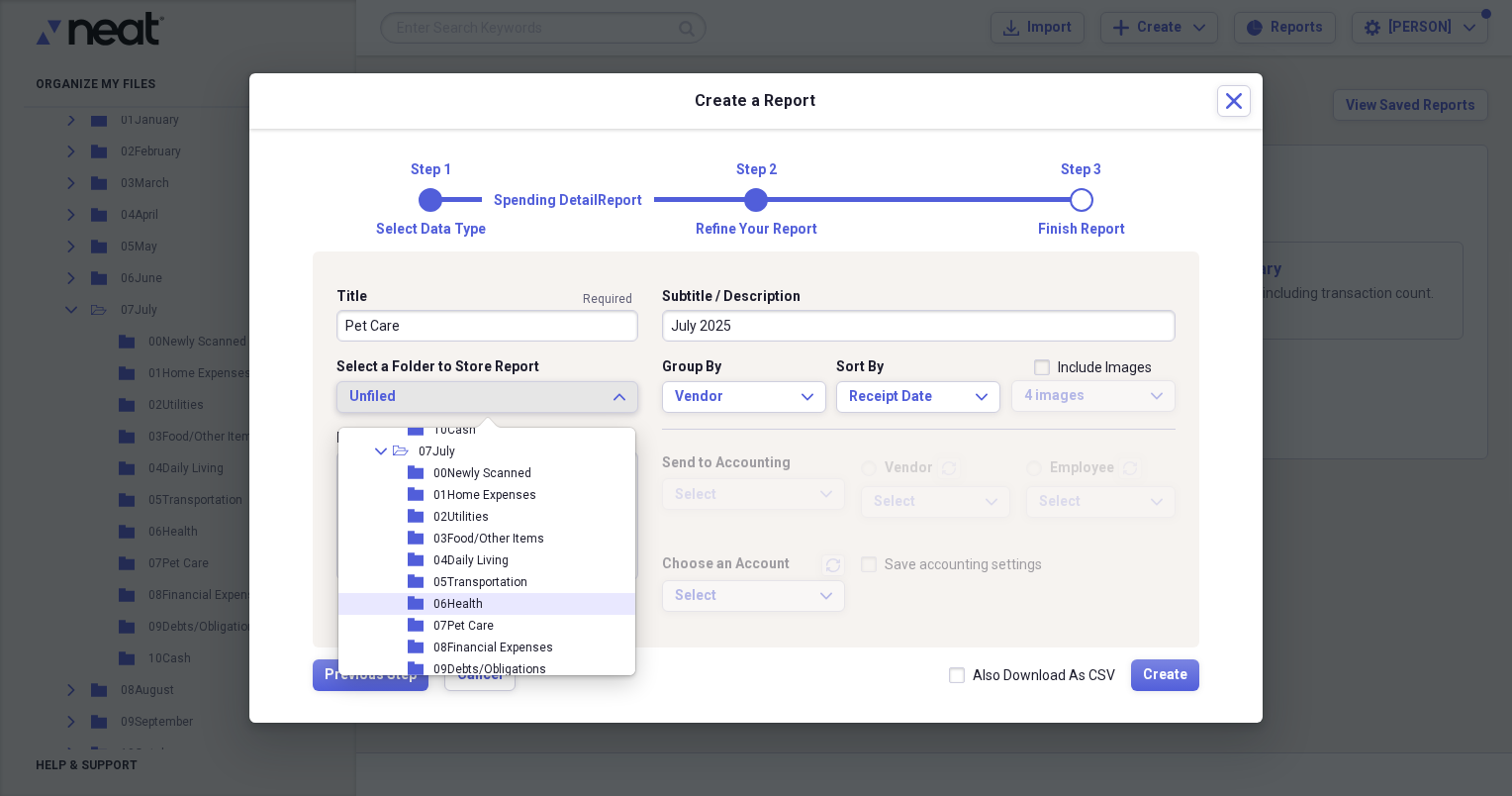 scroll, scrollTop: 1386, scrollLeft: 0, axis: vertical 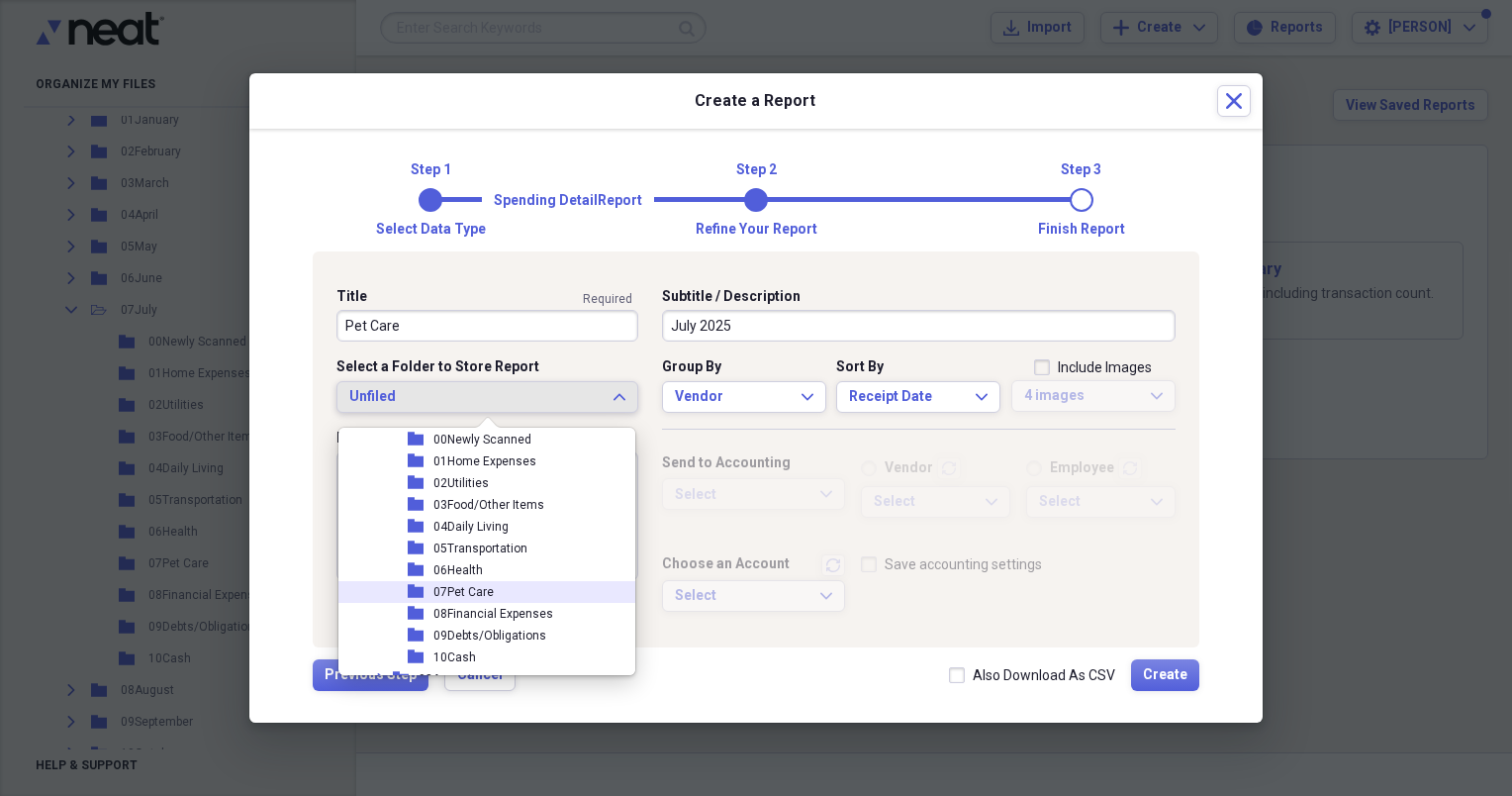 click on "07Pet Care" at bounding box center (463, 592) 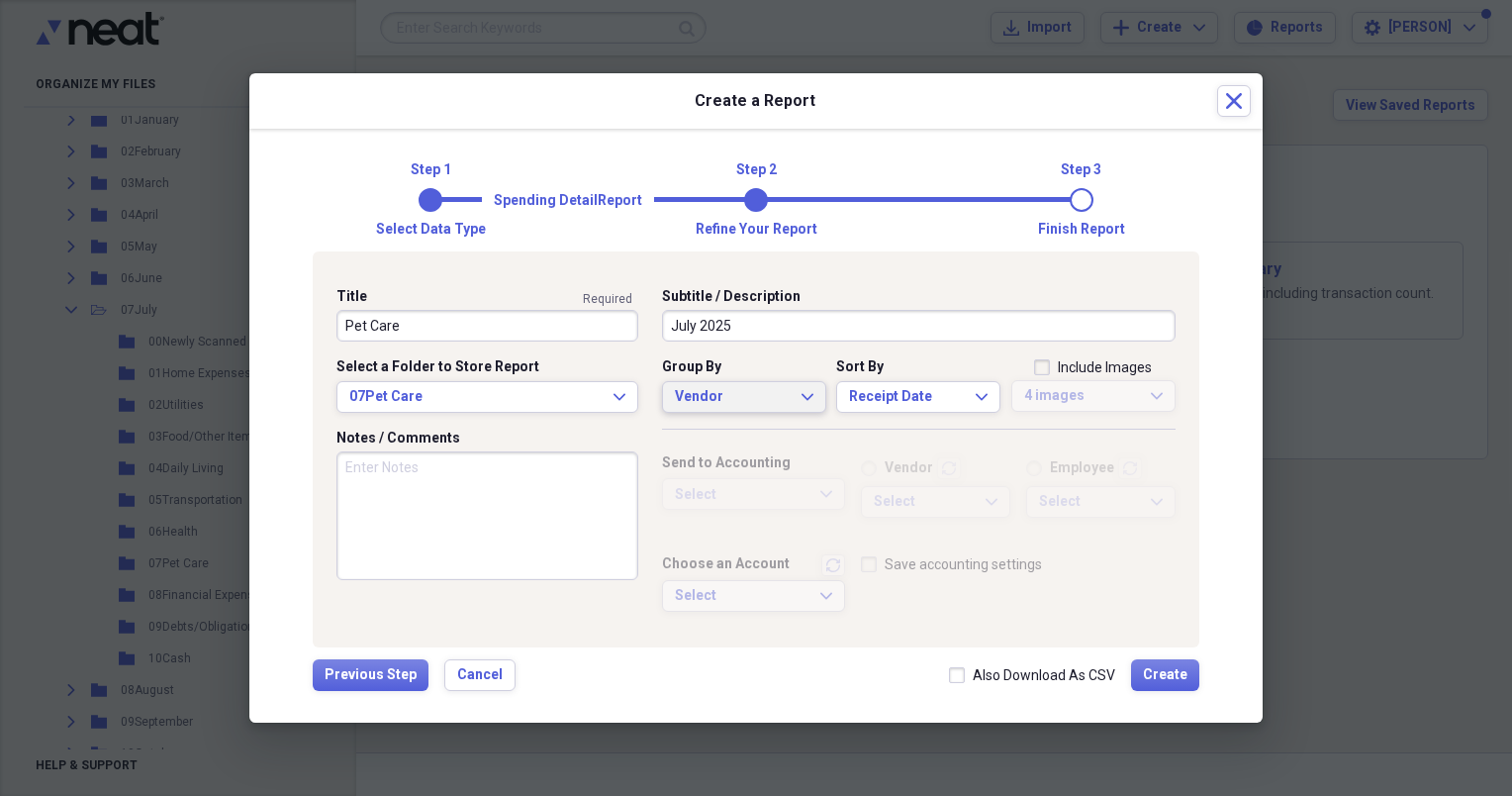 click 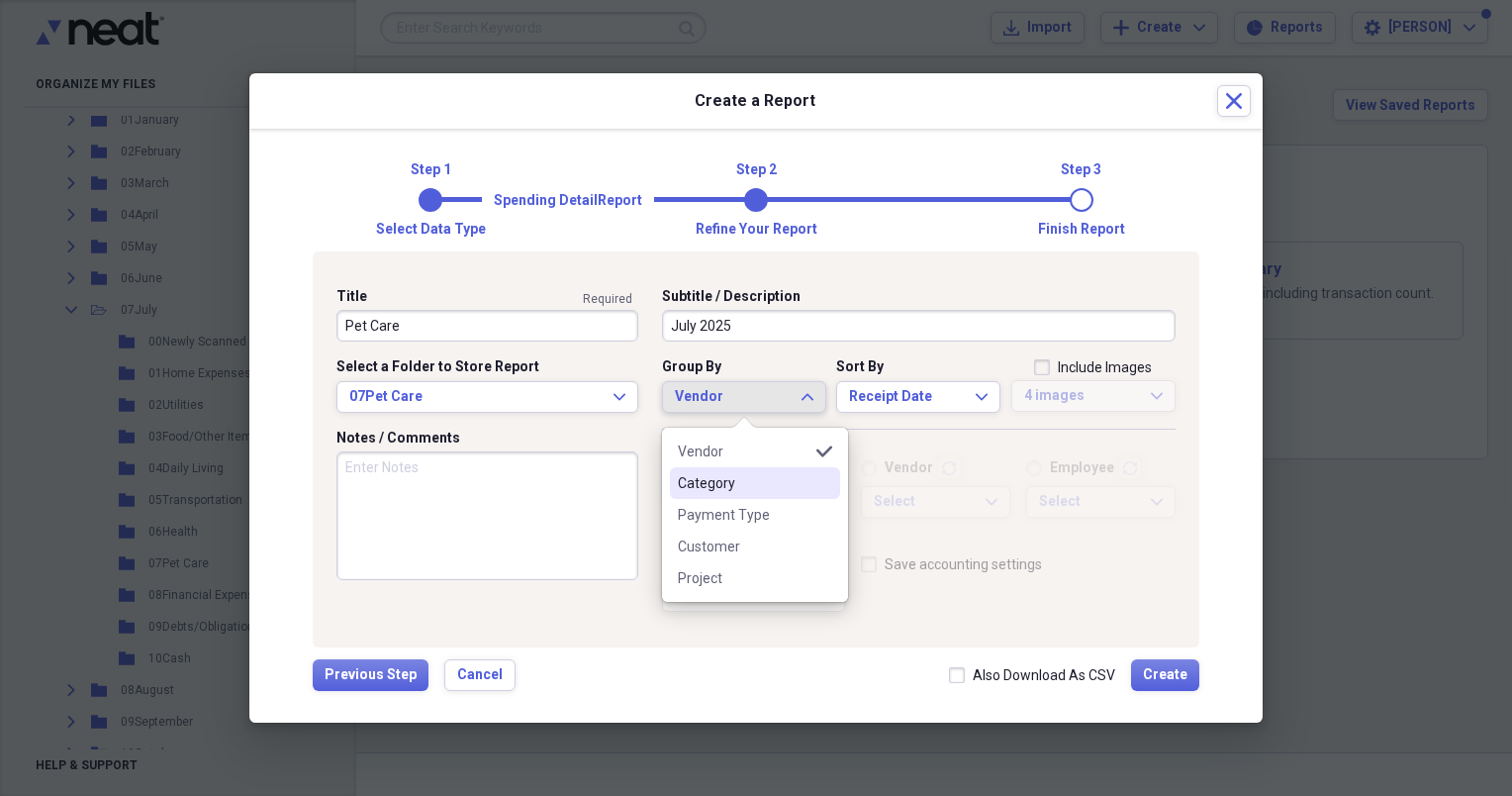 click on "Category" at bounding box center (755, 483) 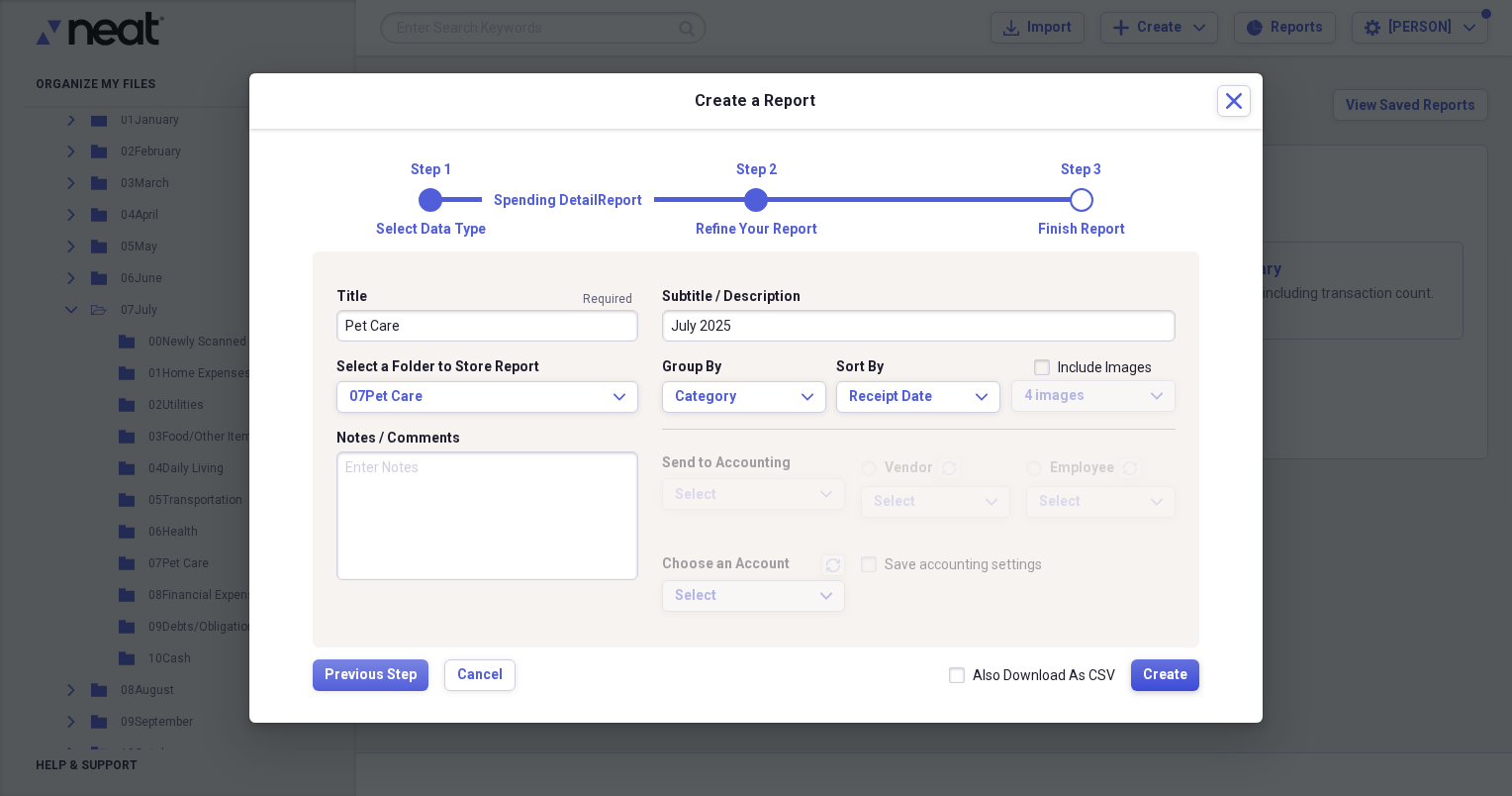click on "Create" at bounding box center (1165, 675) 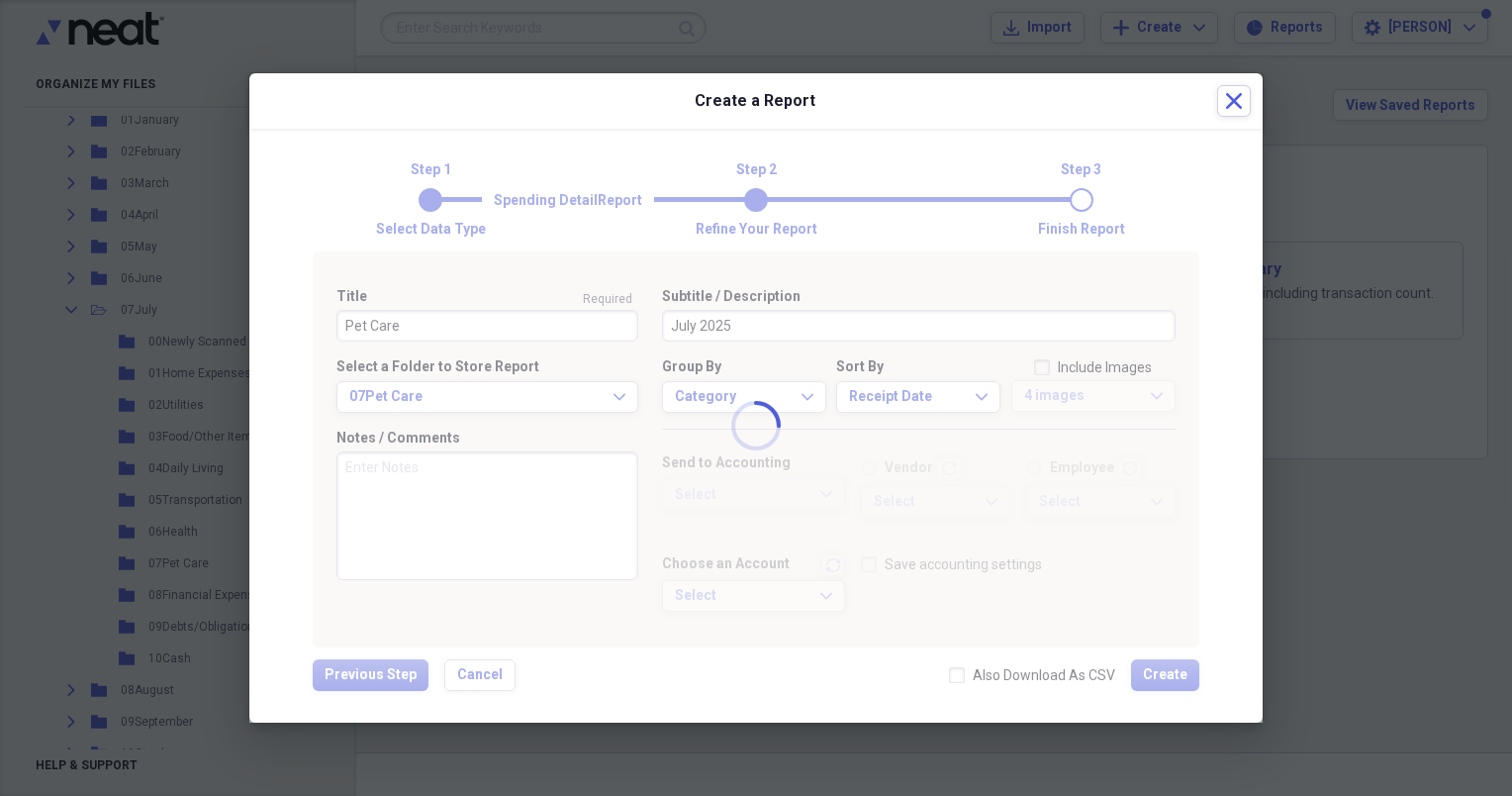 type 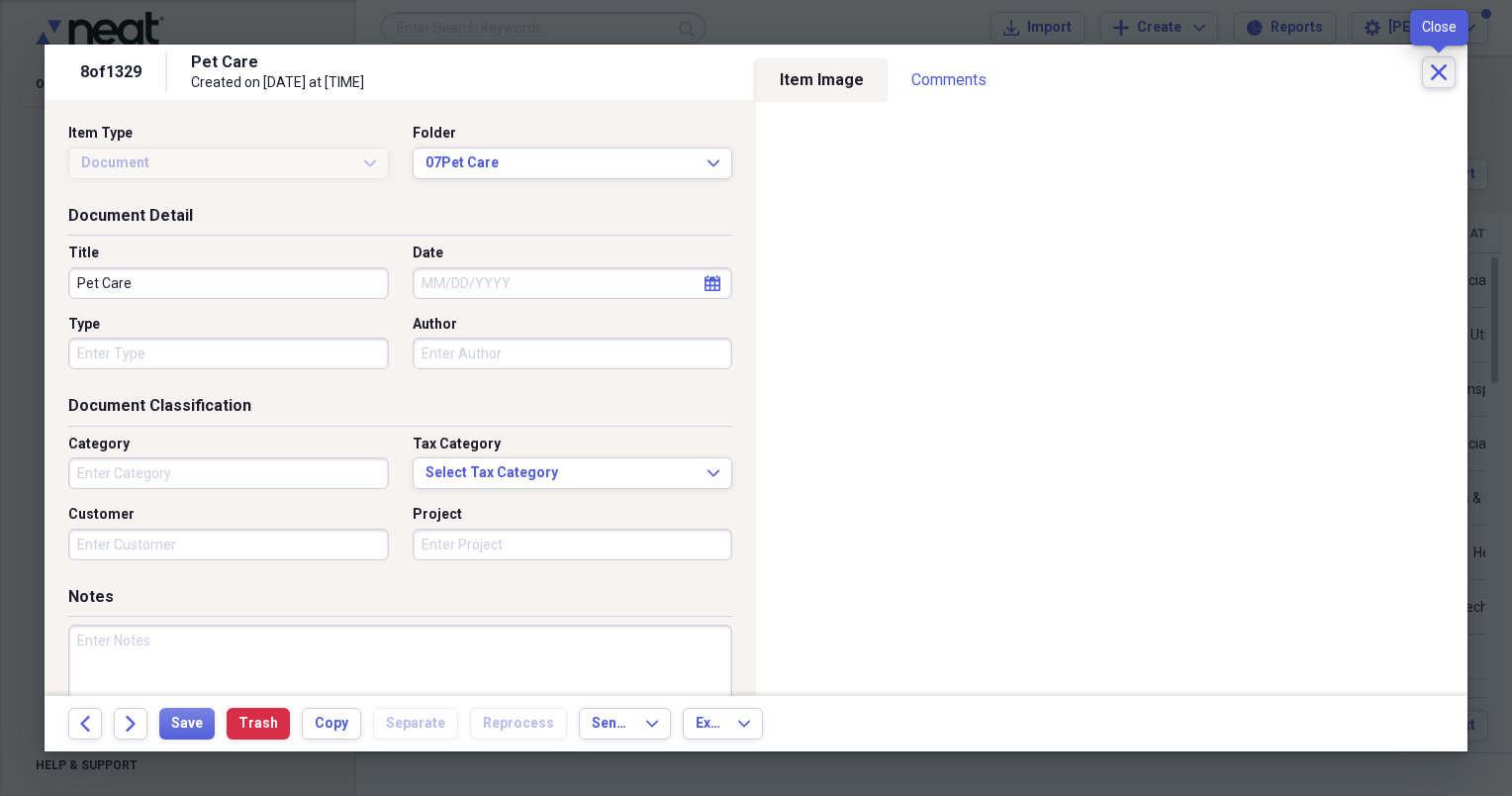 click on "Close" at bounding box center [1439, 72] 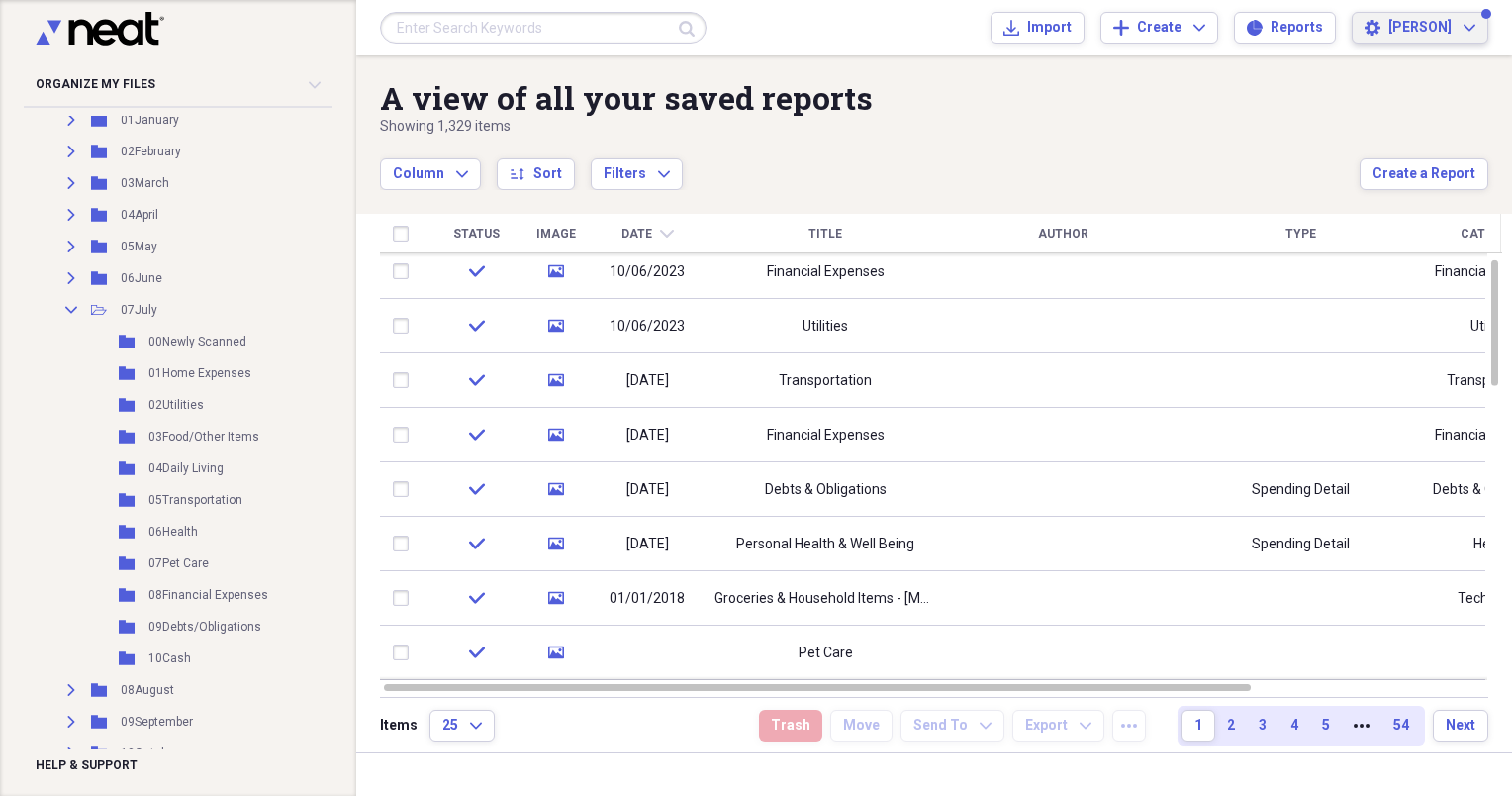 click on "[PERSON]" at bounding box center (1420, 28) 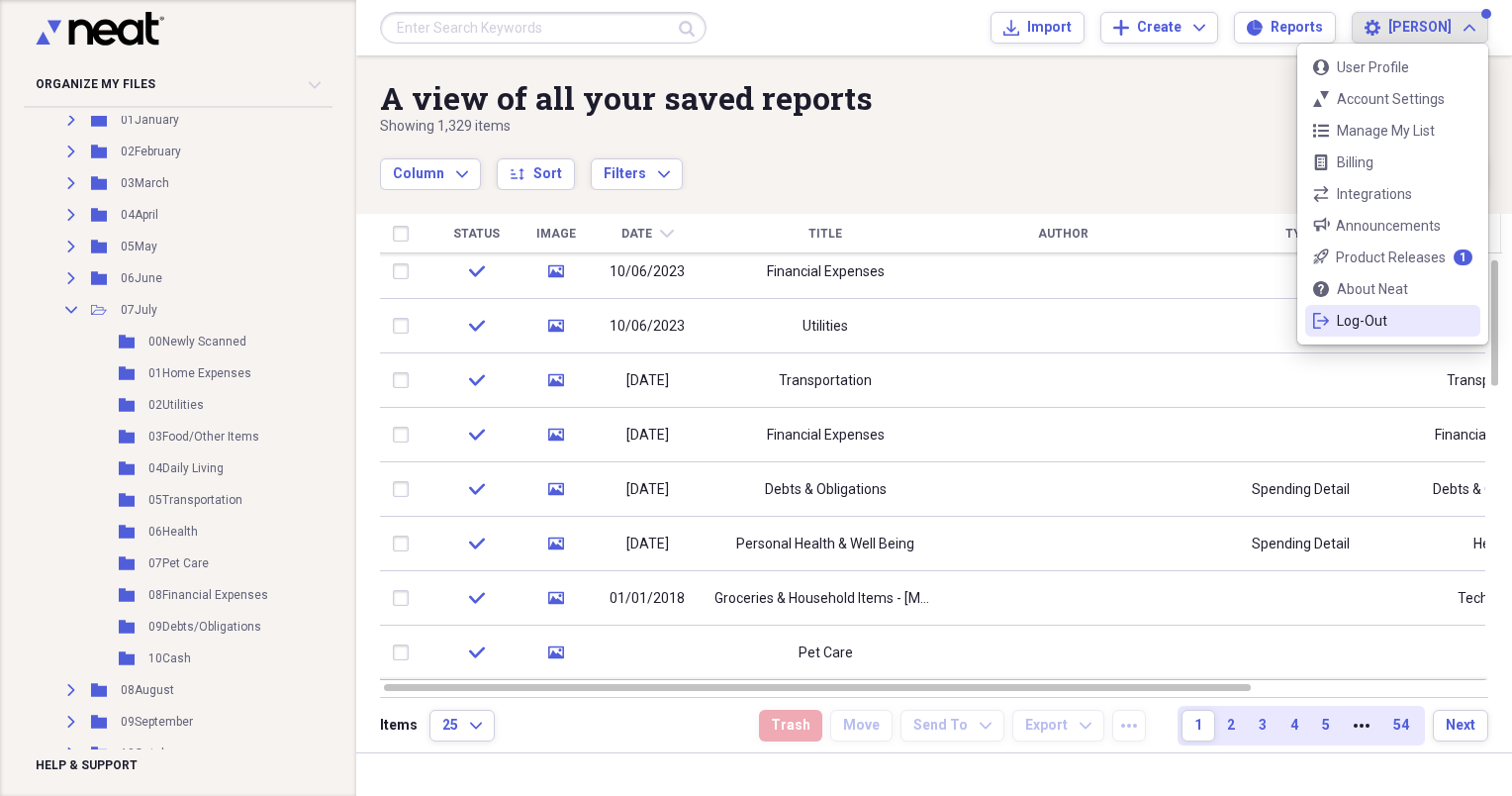 click on "Log-Out" at bounding box center [1392, 321] 